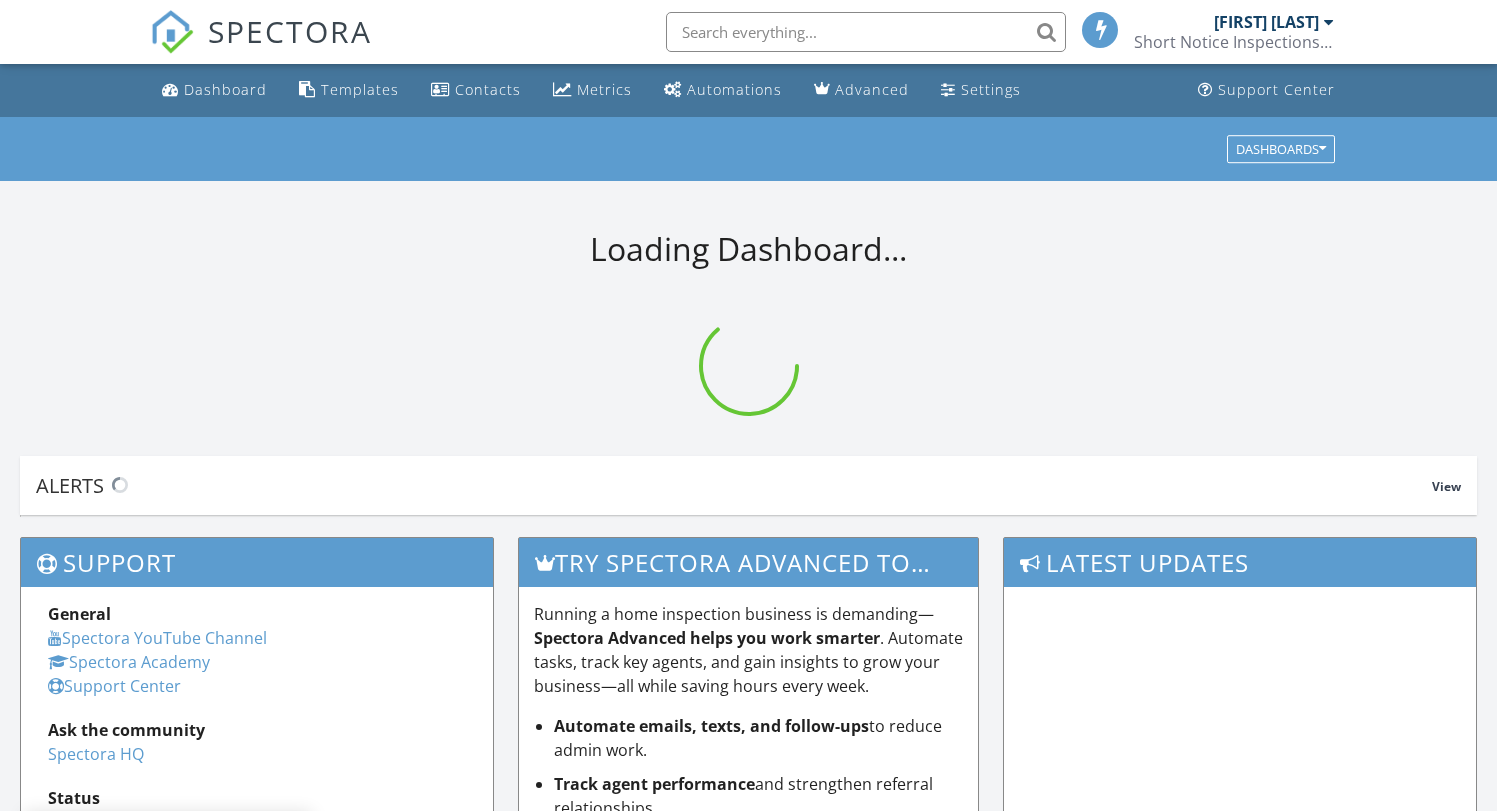 scroll, scrollTop: 0, scrollLeft: 0, axis: both 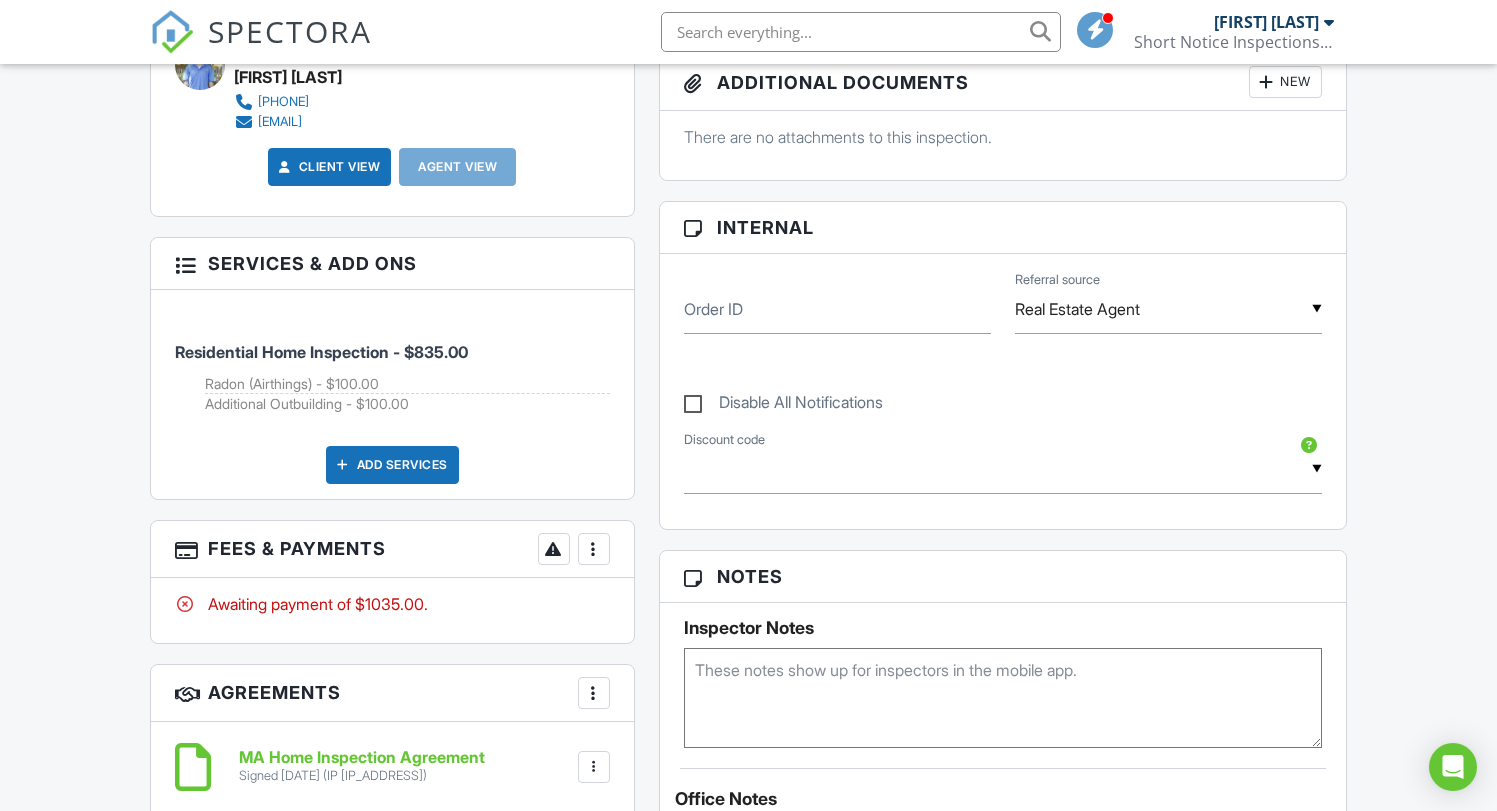 click at bounding box center (594, 549) 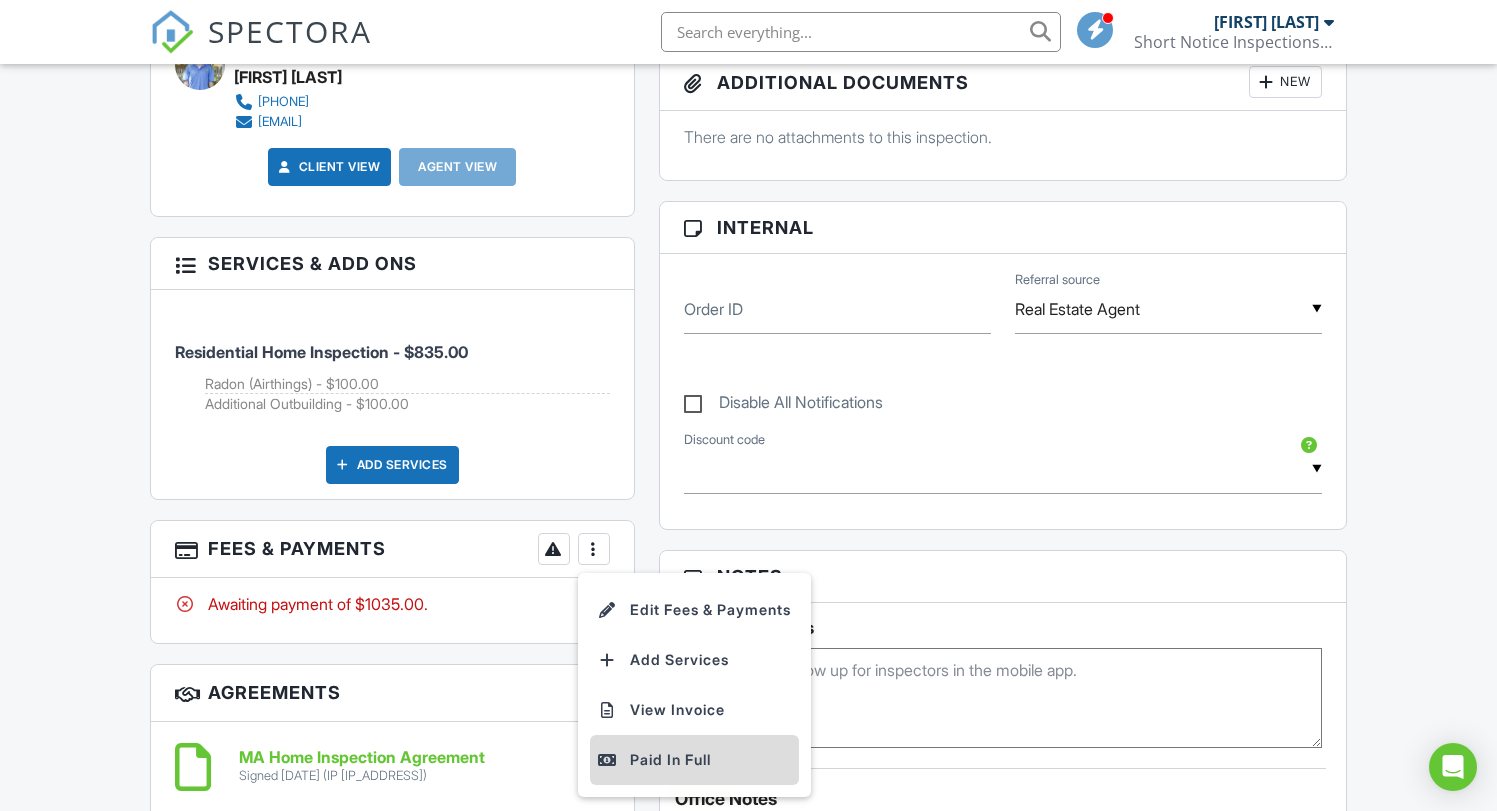 click on "Paid In Full" at bounding box center (694, 760) 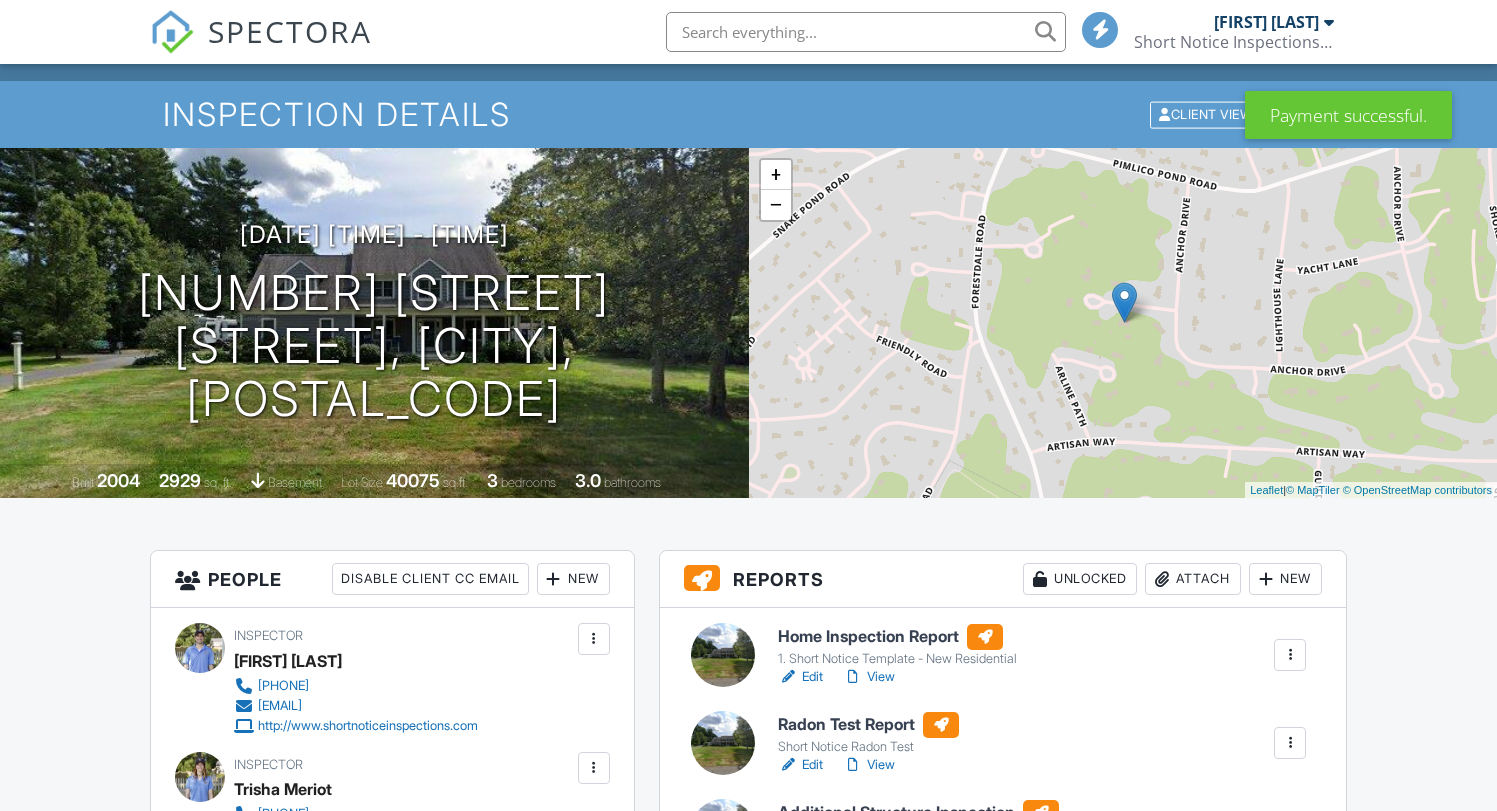 scroll, scrollTop: 283, scrollLeft: 0, axis: vertical 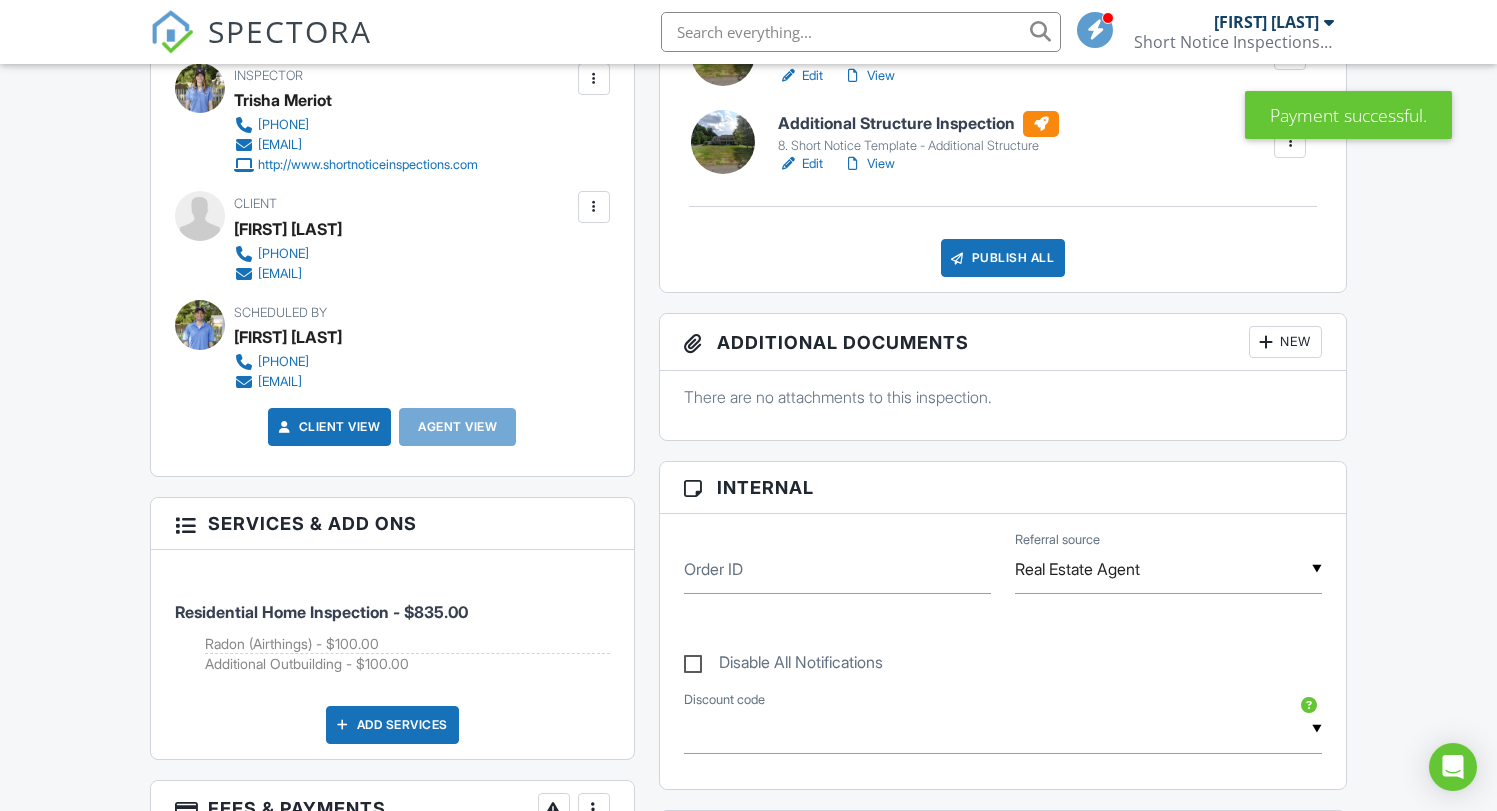 click on "New" at bounding box center (1285, 342) 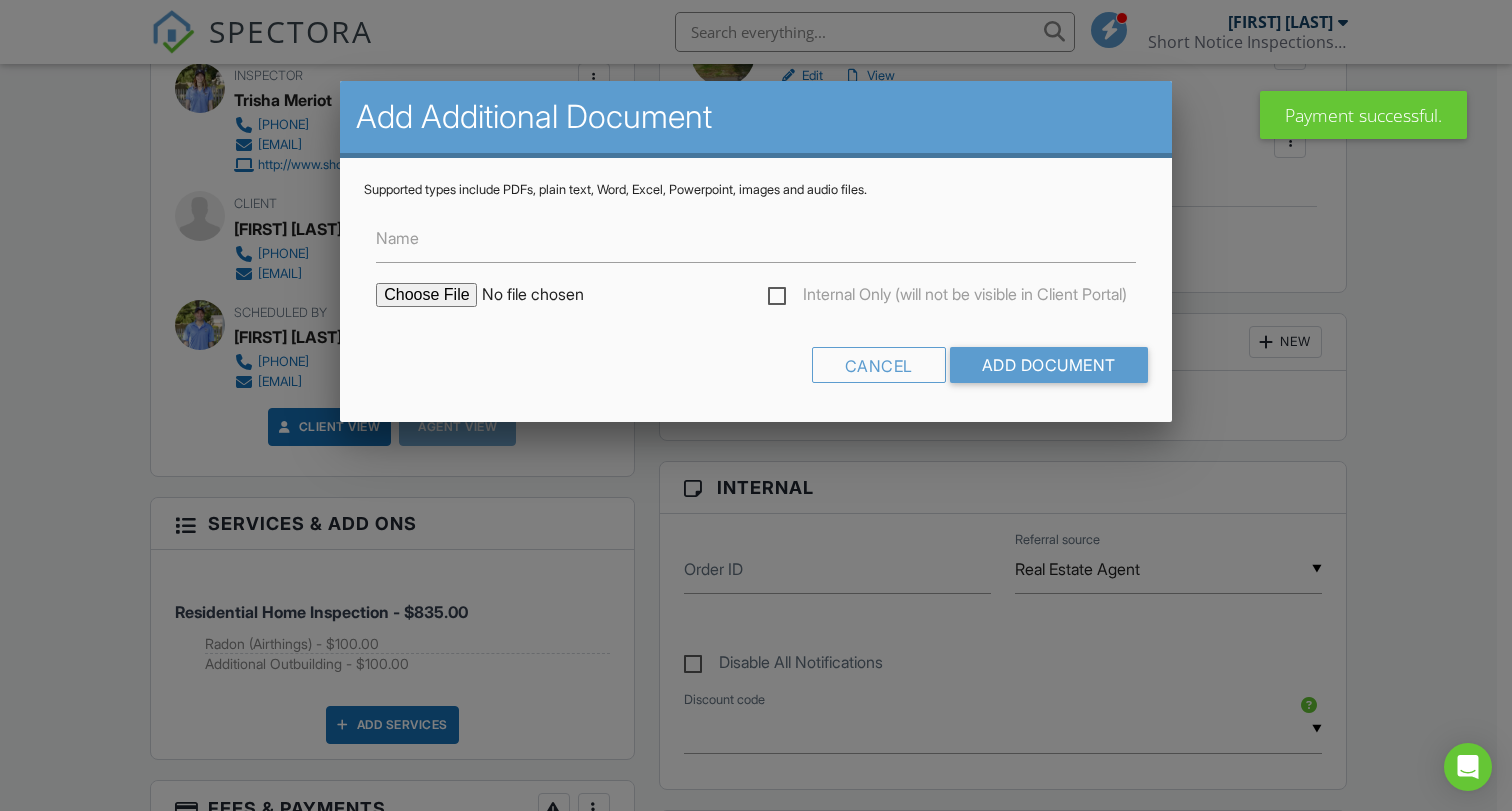 click at bounding box center (546, 295) 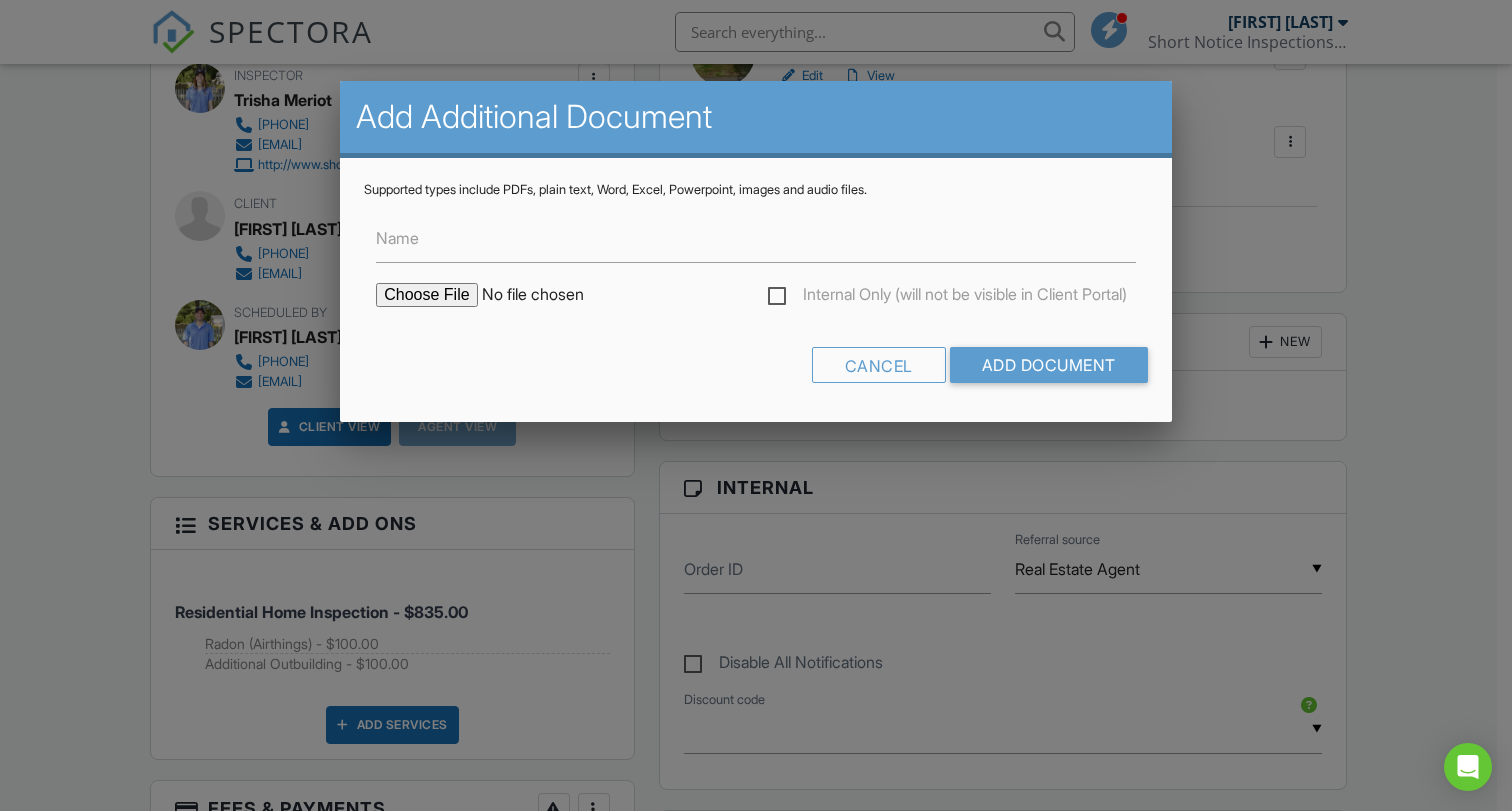 type on "C:\fakepath\After Inspection guidance.pdf" 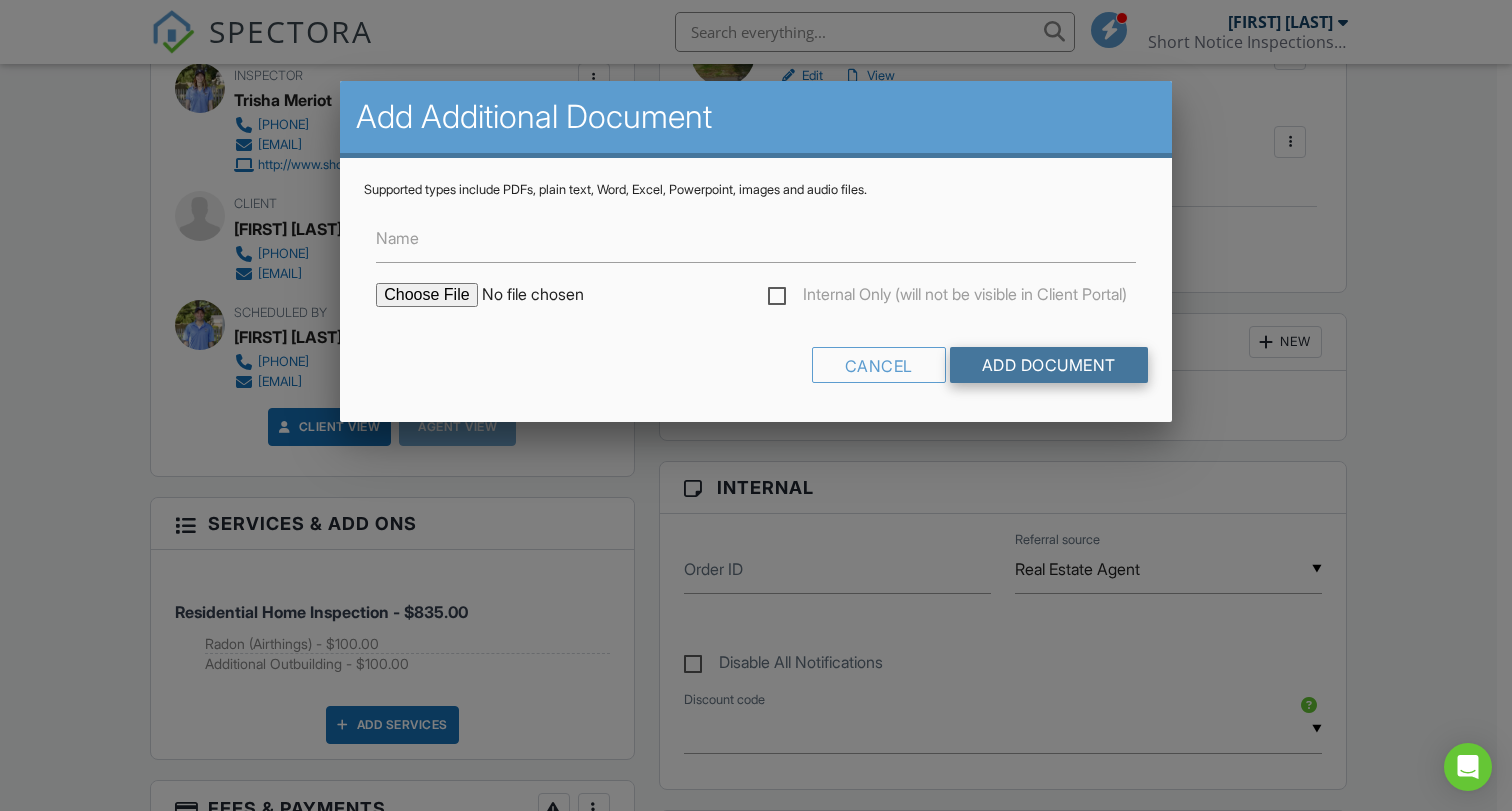 click on "Add Document" at bounding box center [1049, 365] 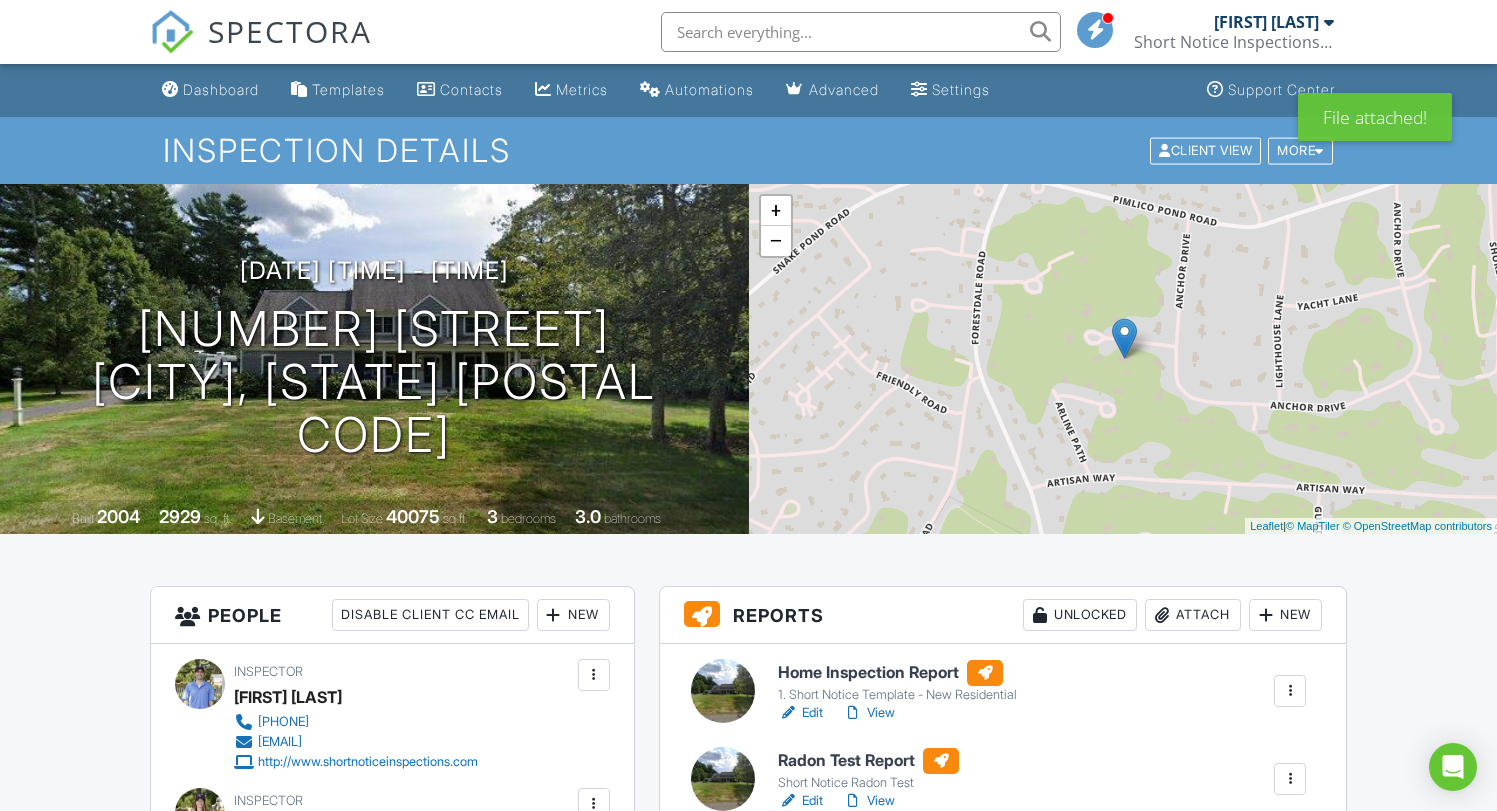 scroll, scrollTop: 0, scrollLeft: 0, axis: both 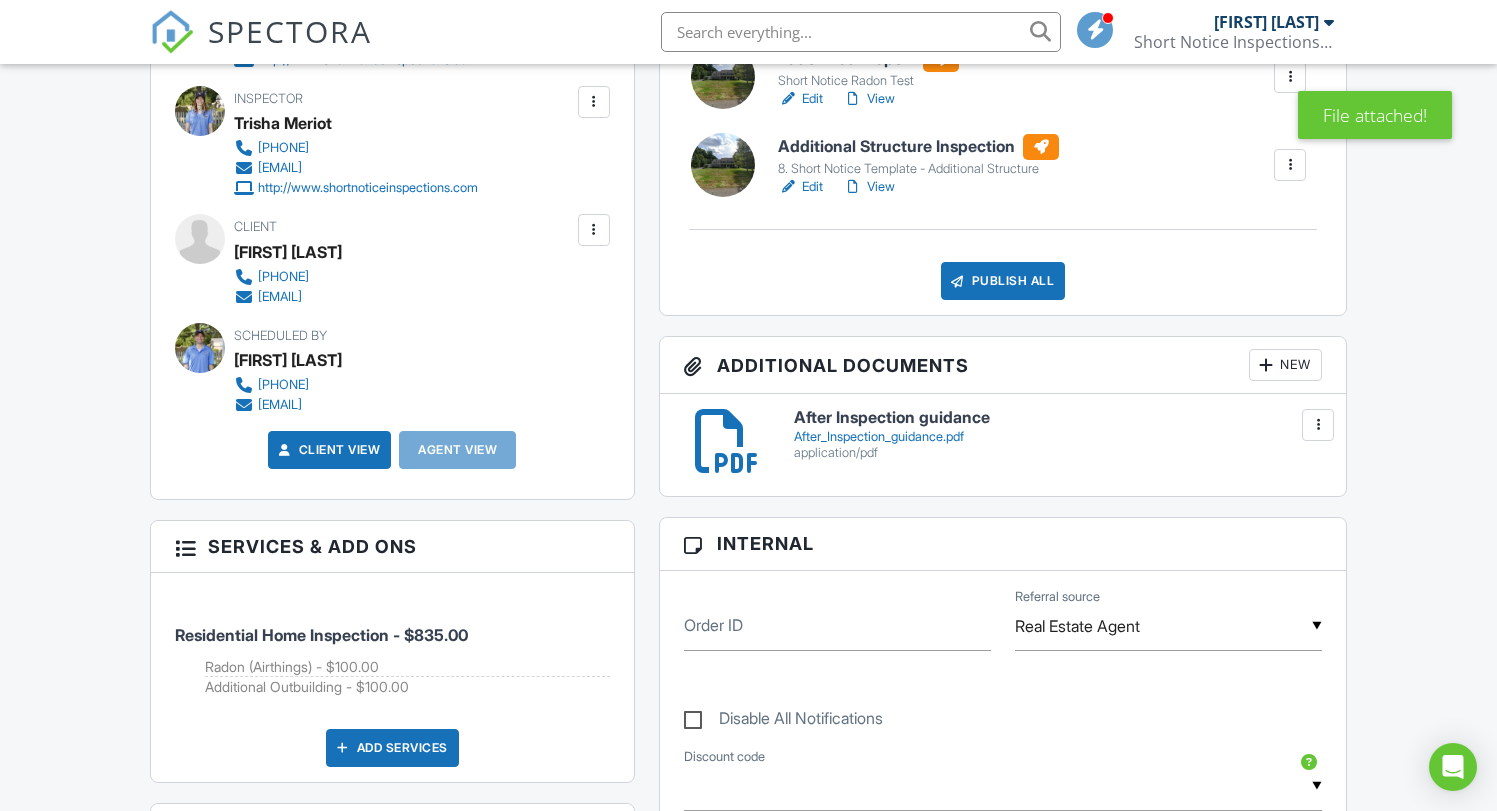 click on "New" at bounding box center (1285, 365) 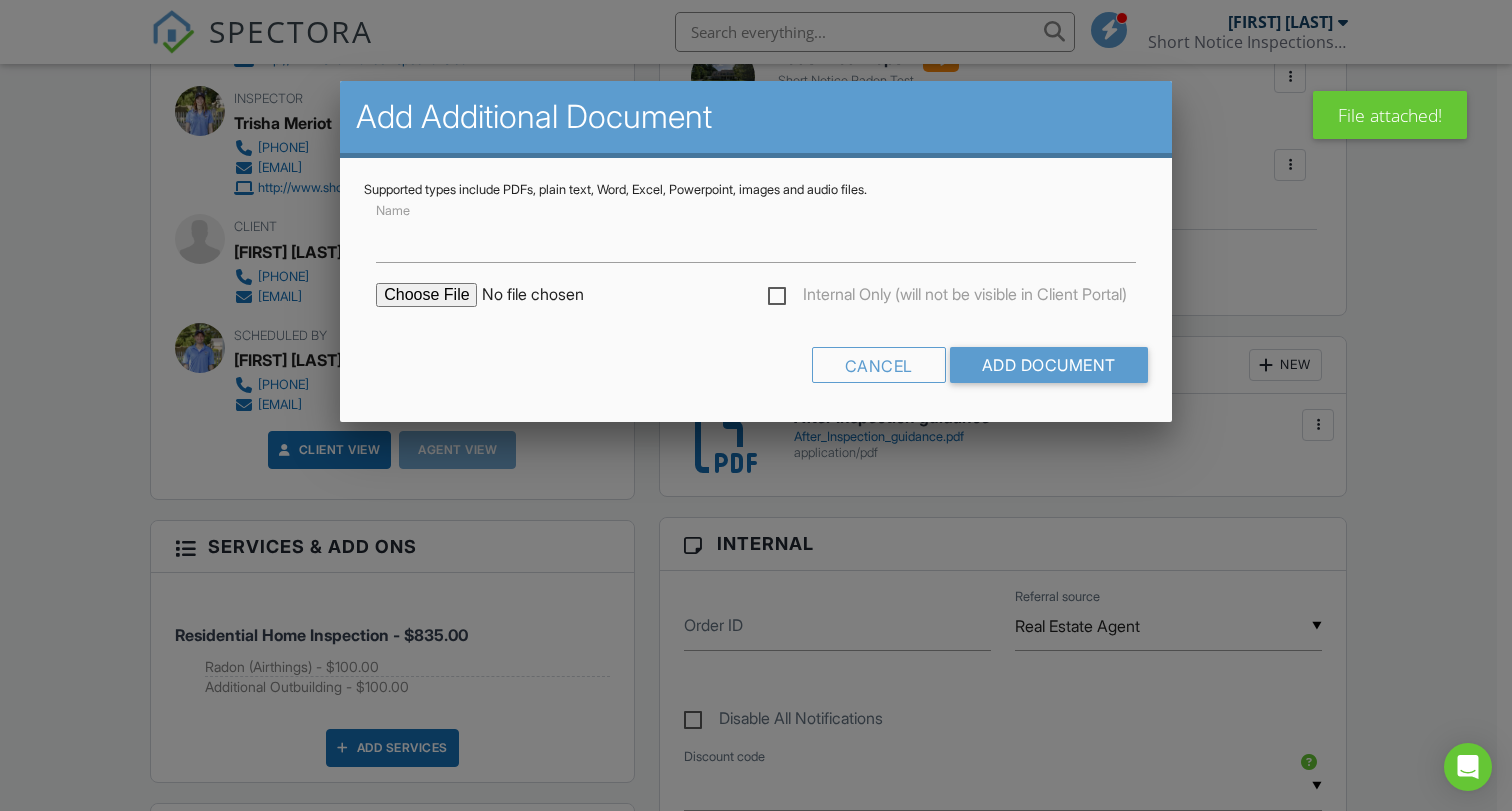 click at bounding box center (546, 295) 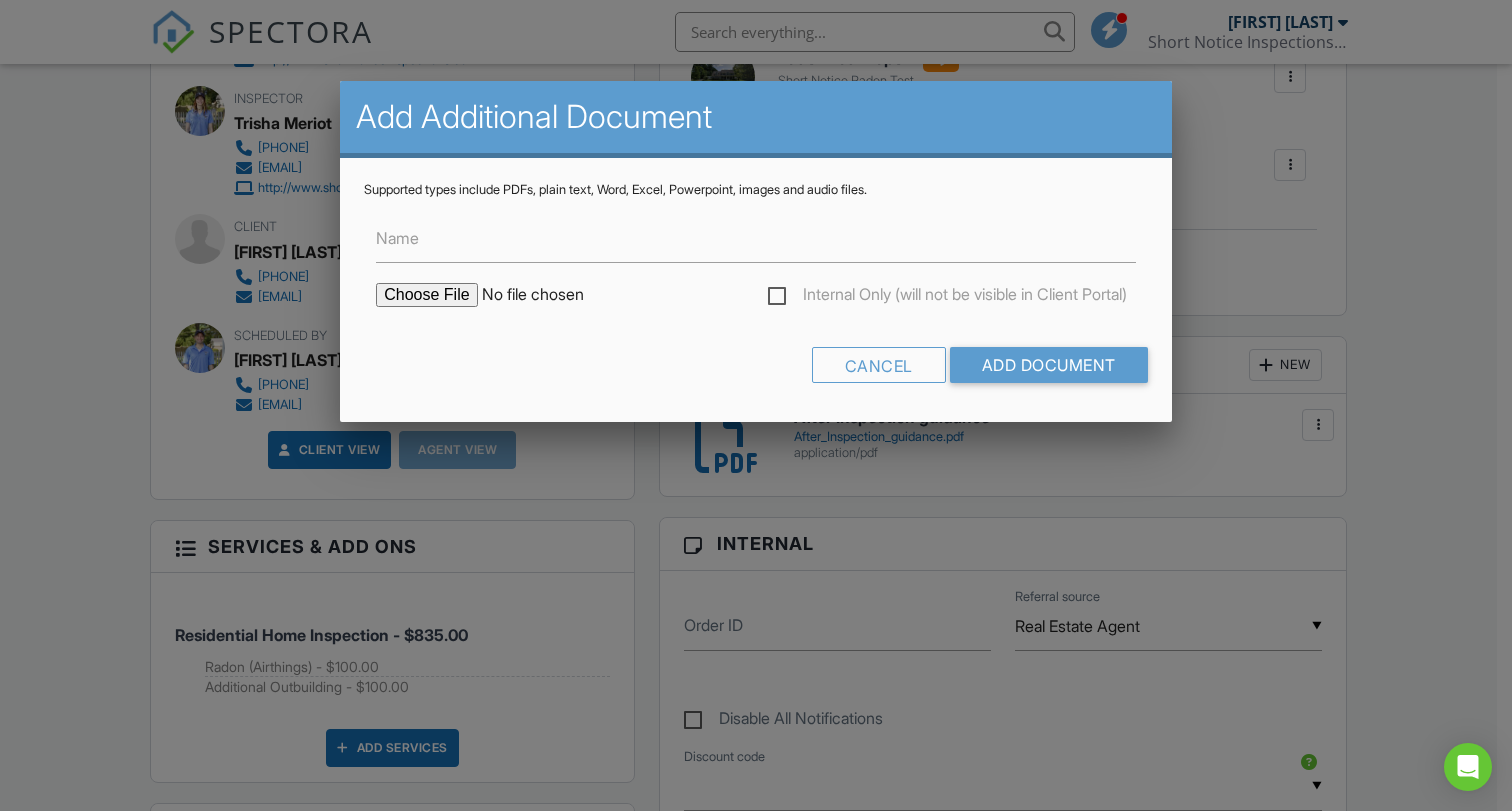 type on "C:\fakepath\Consumer Fact Sheet.pdf" 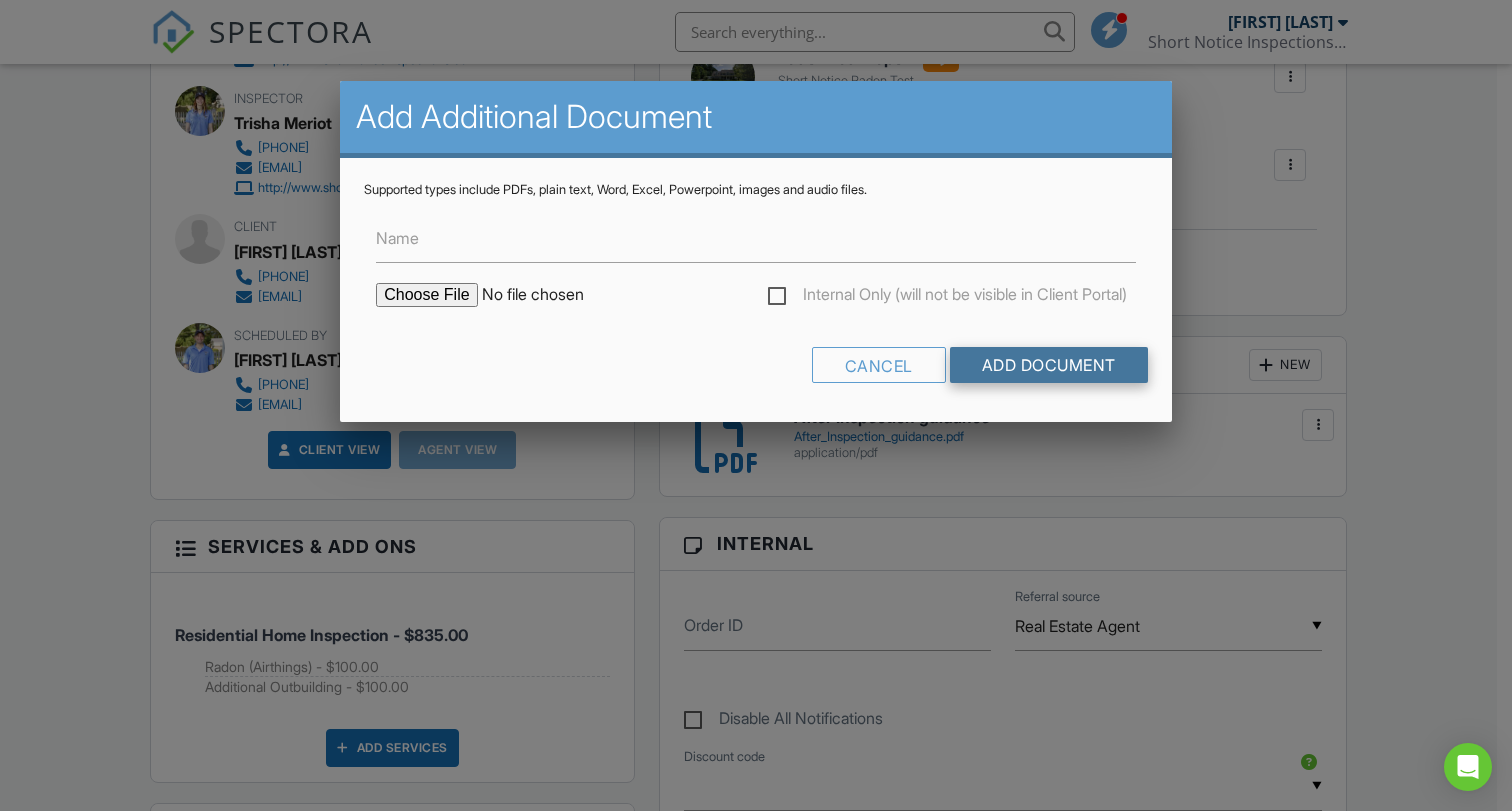 click on "Add Document" at bounding box center (1049, 365) 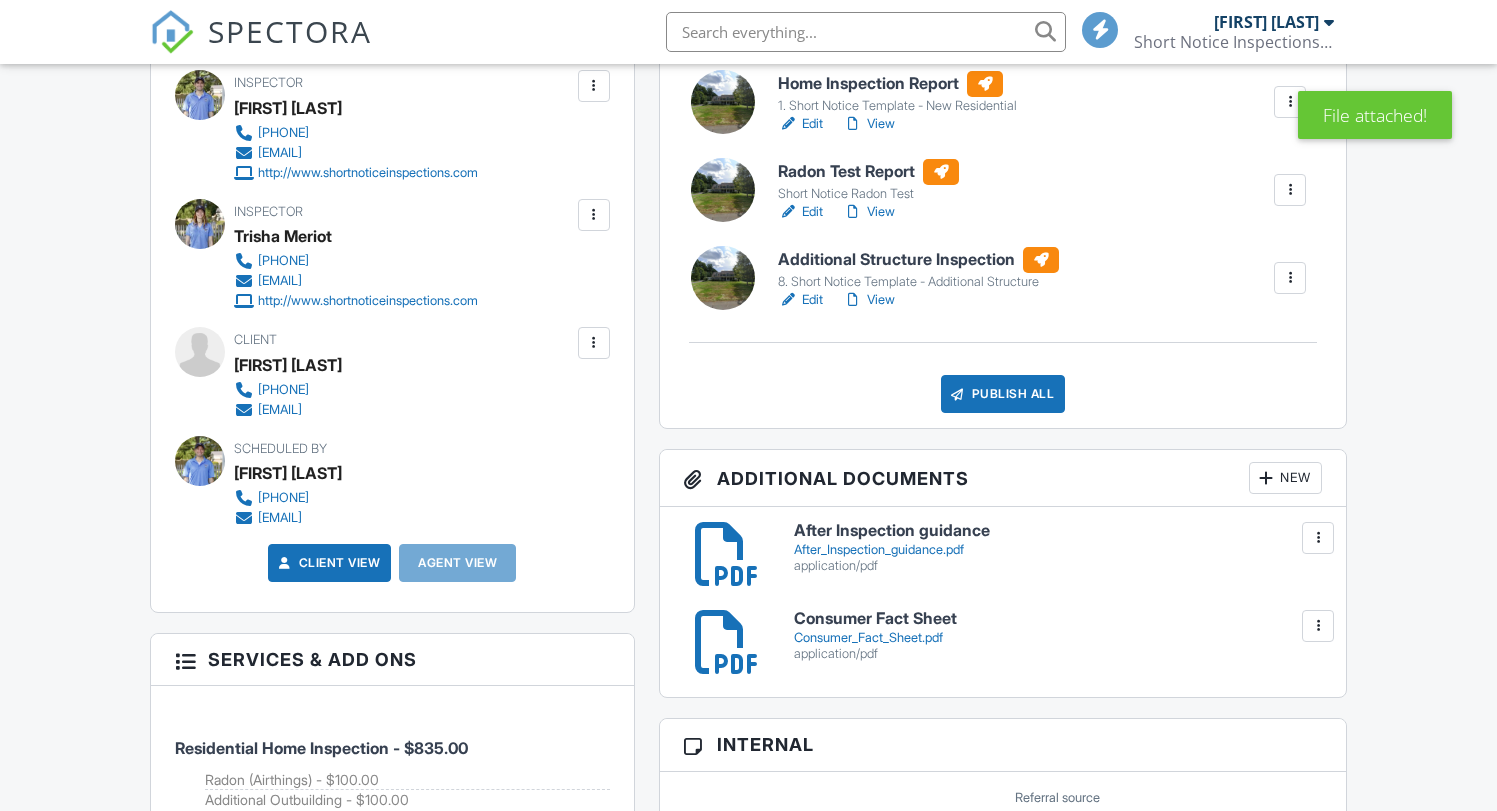 scroll, scrollTop: 0, scrollLeft: 0, axis: both 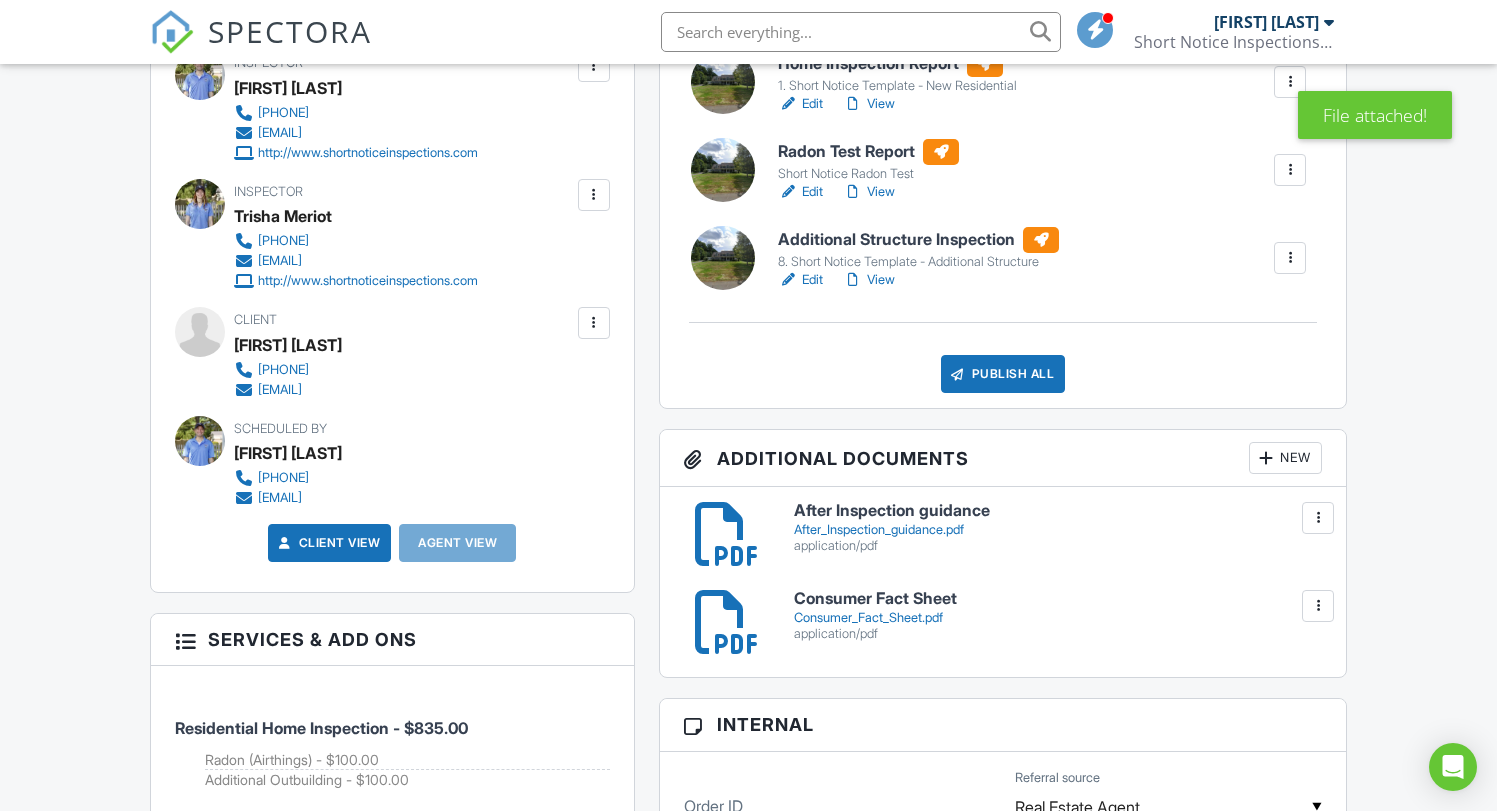 click on "New" at bounding box center [1285, 458] 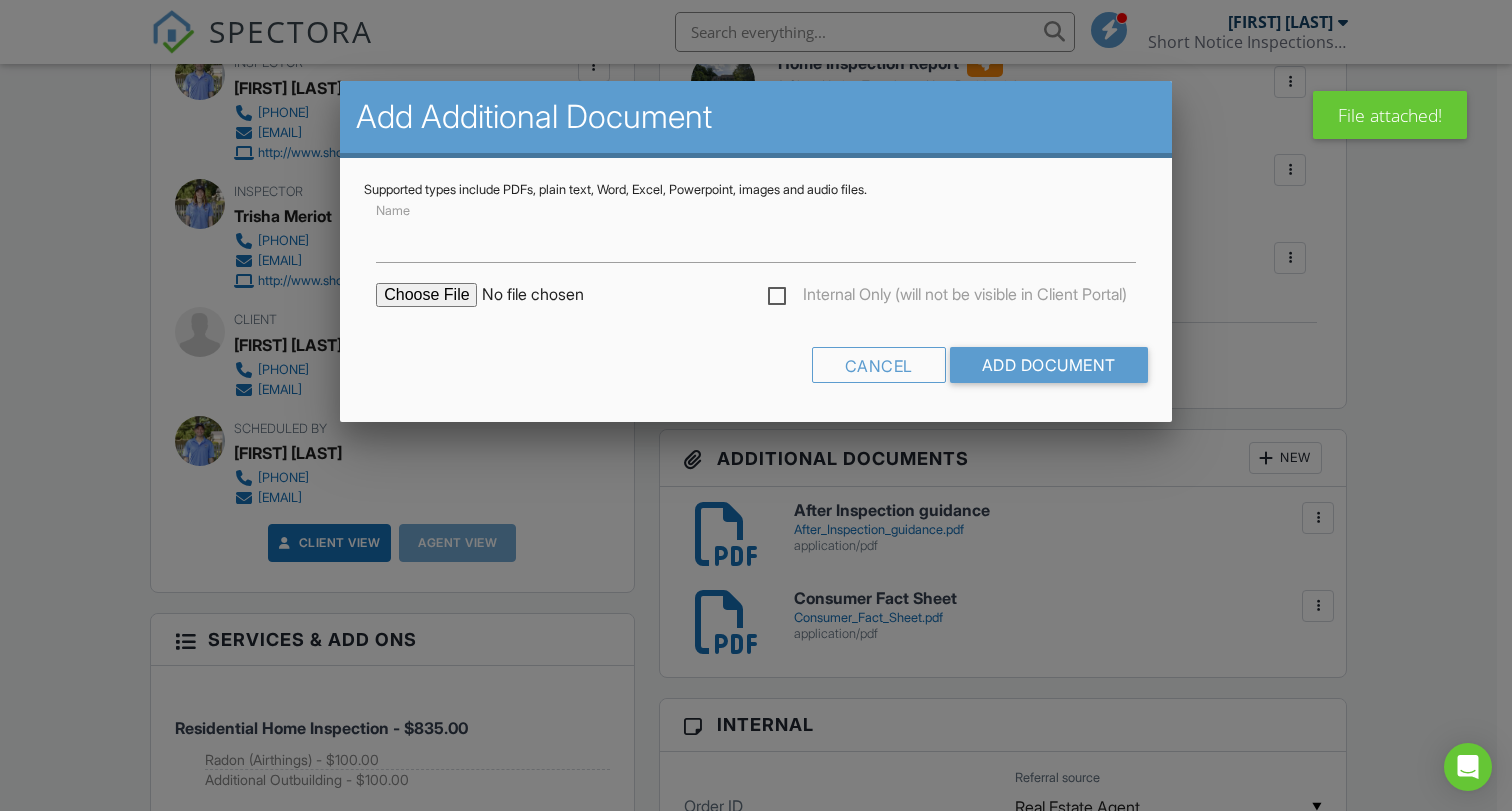 click at bounding box center [546, 295] 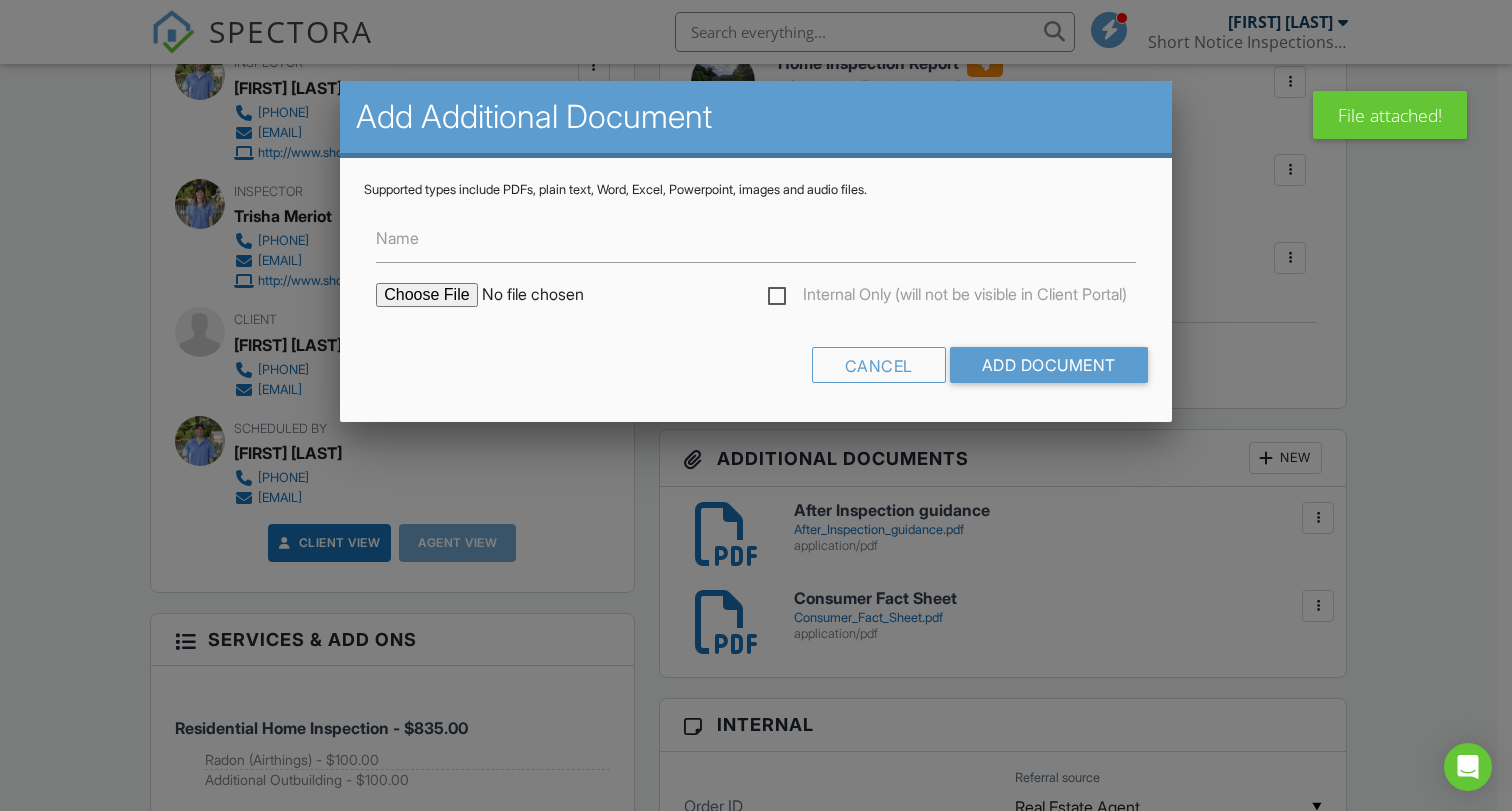 type on "C:\fakepath\energy_eff_handout.pdf" 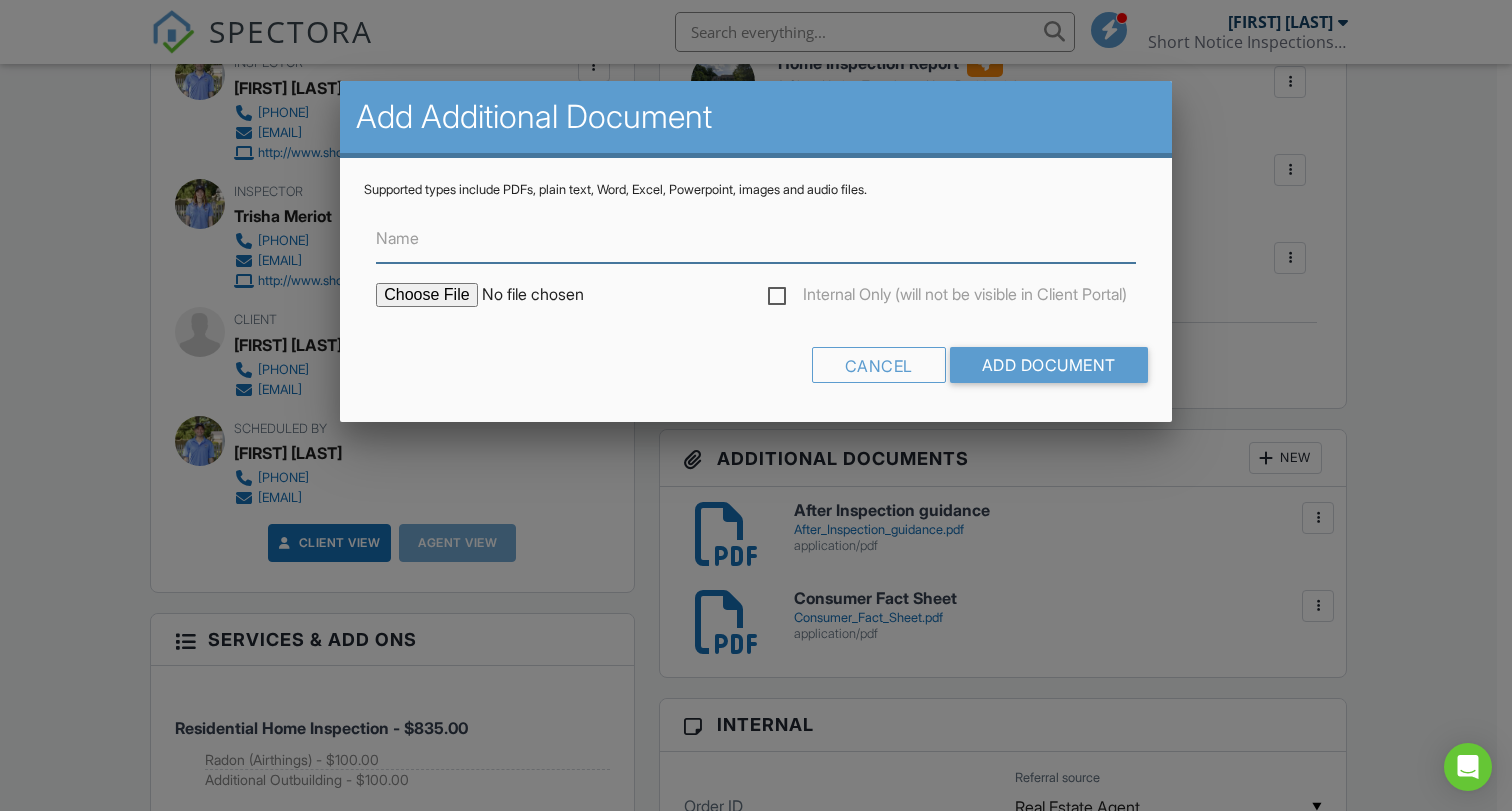 click on "Name" at bounding box center [756, 238] 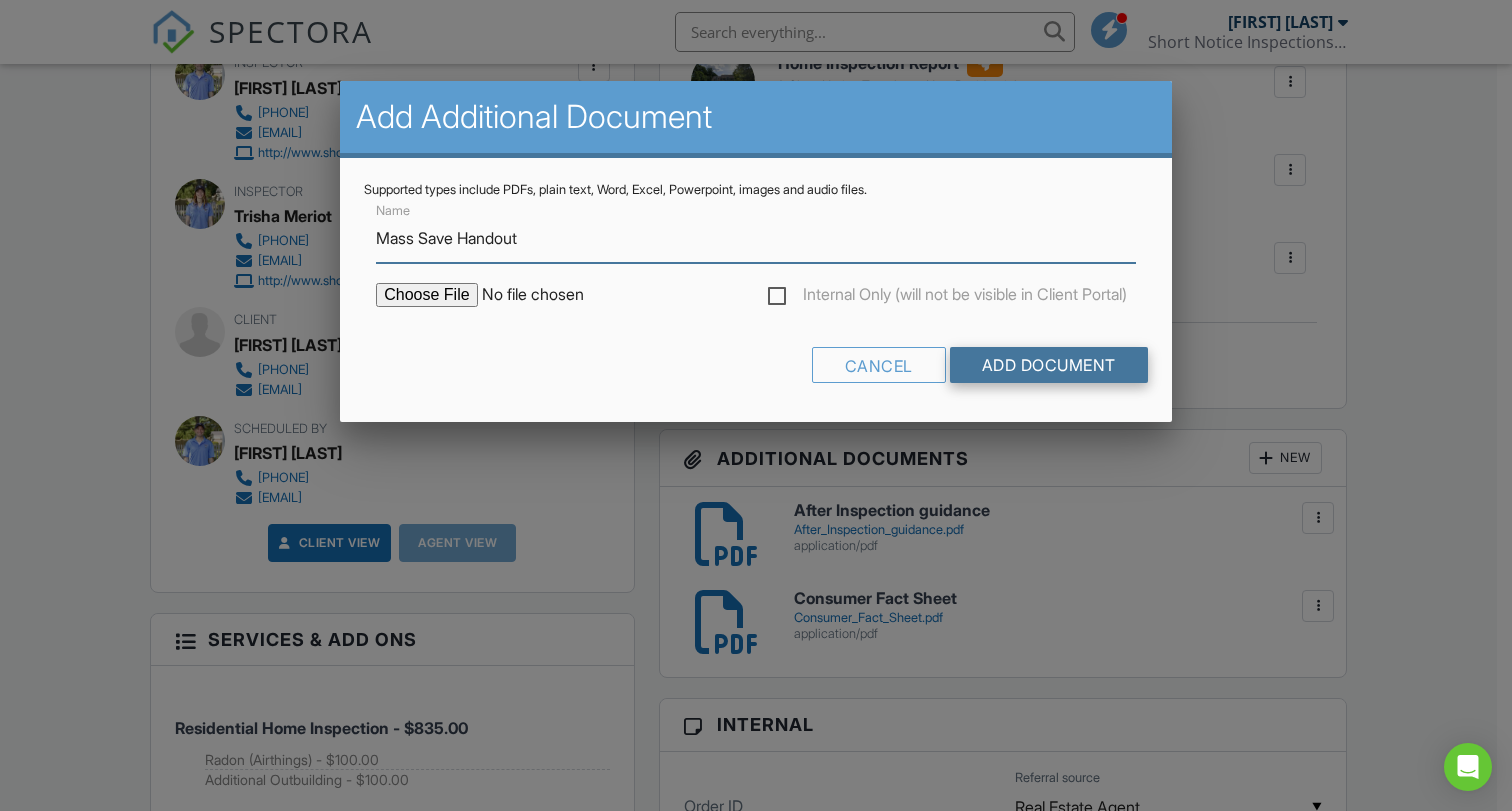 type on "Mass Save Handout" 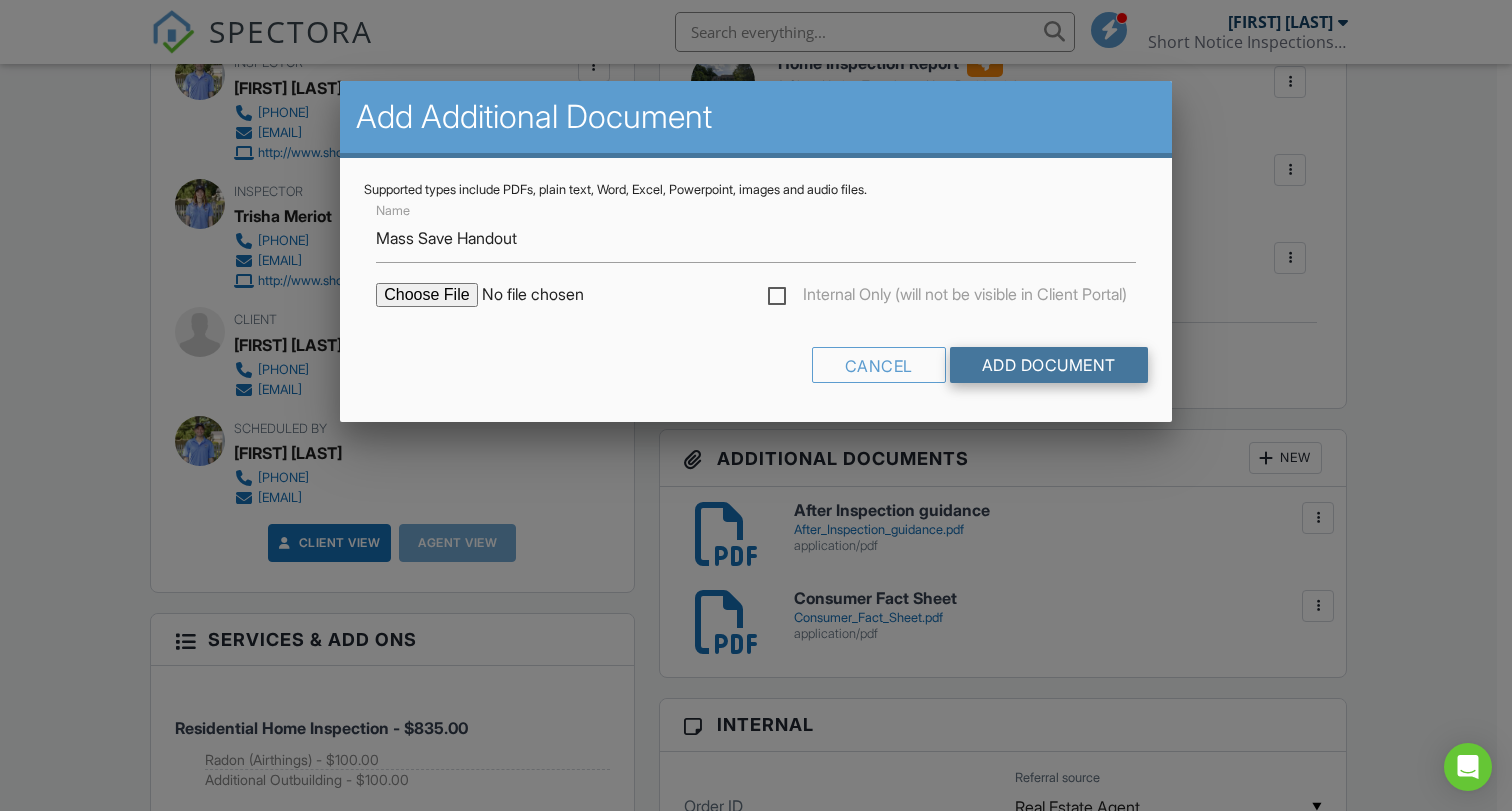 click on "Add Document" at bounding box center (1049, 365) 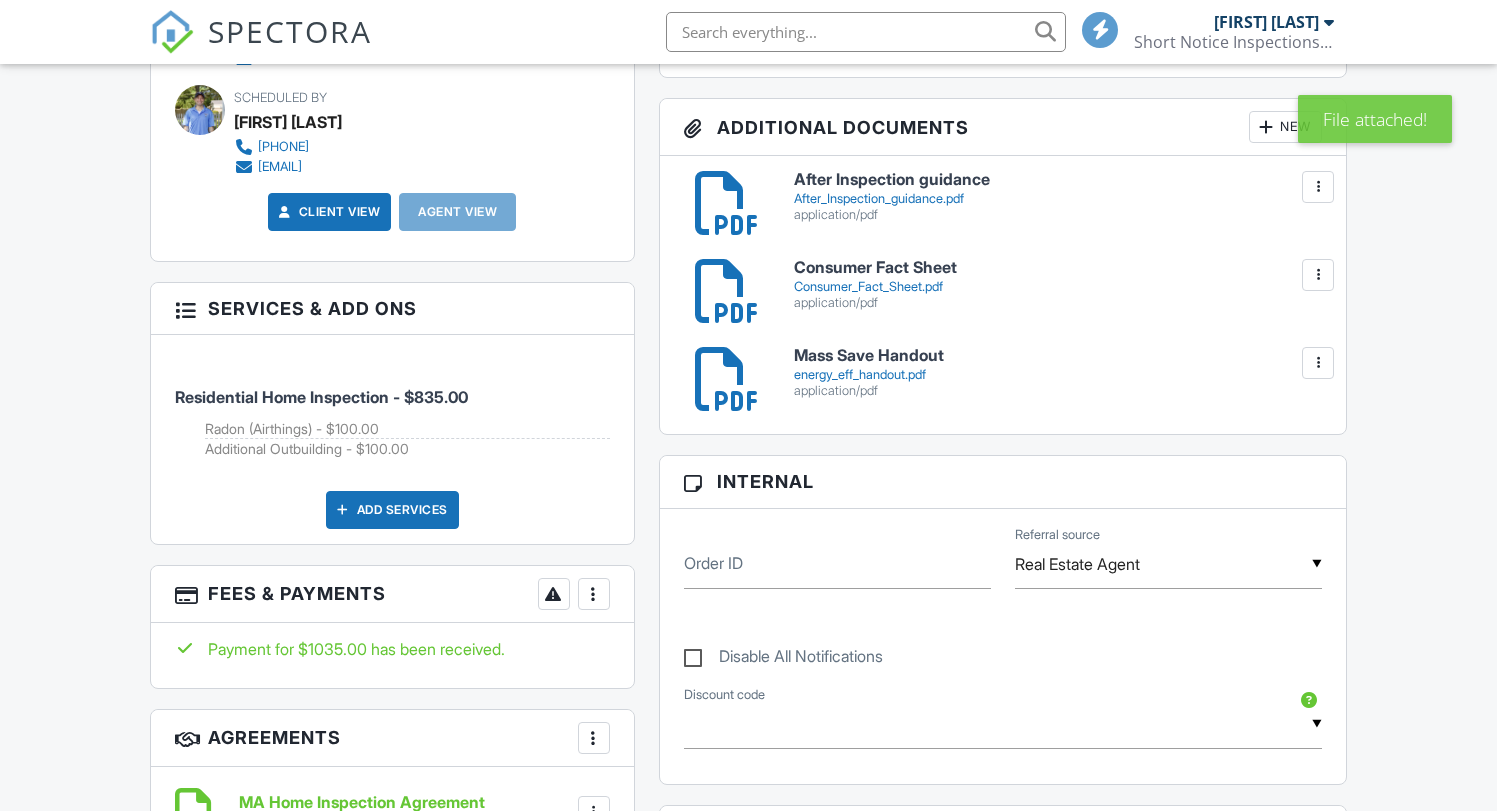 scroll, scrollTop: 0, scrollLeft: 0, axis: both 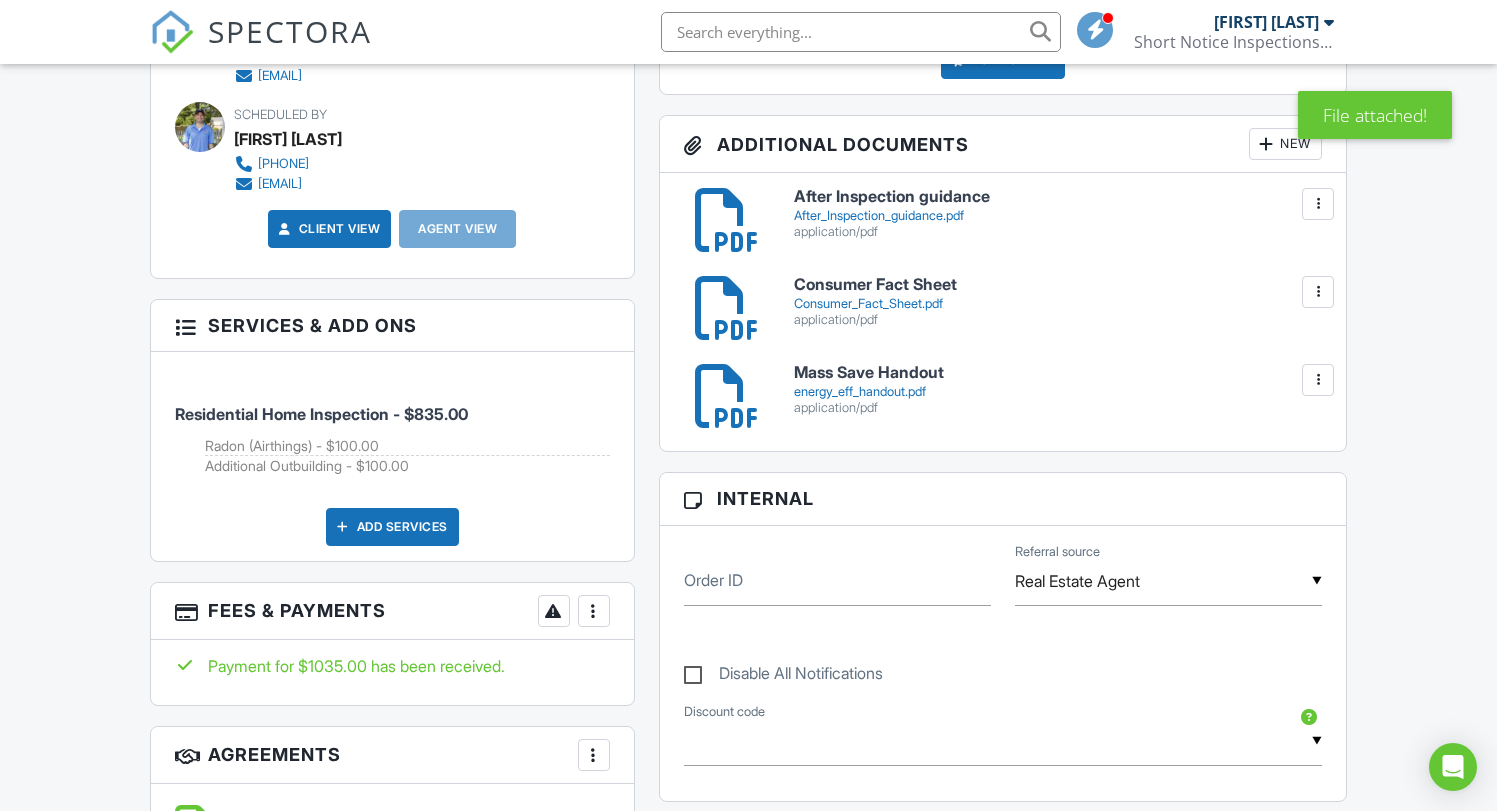 click at bounding box center (1266, 144) 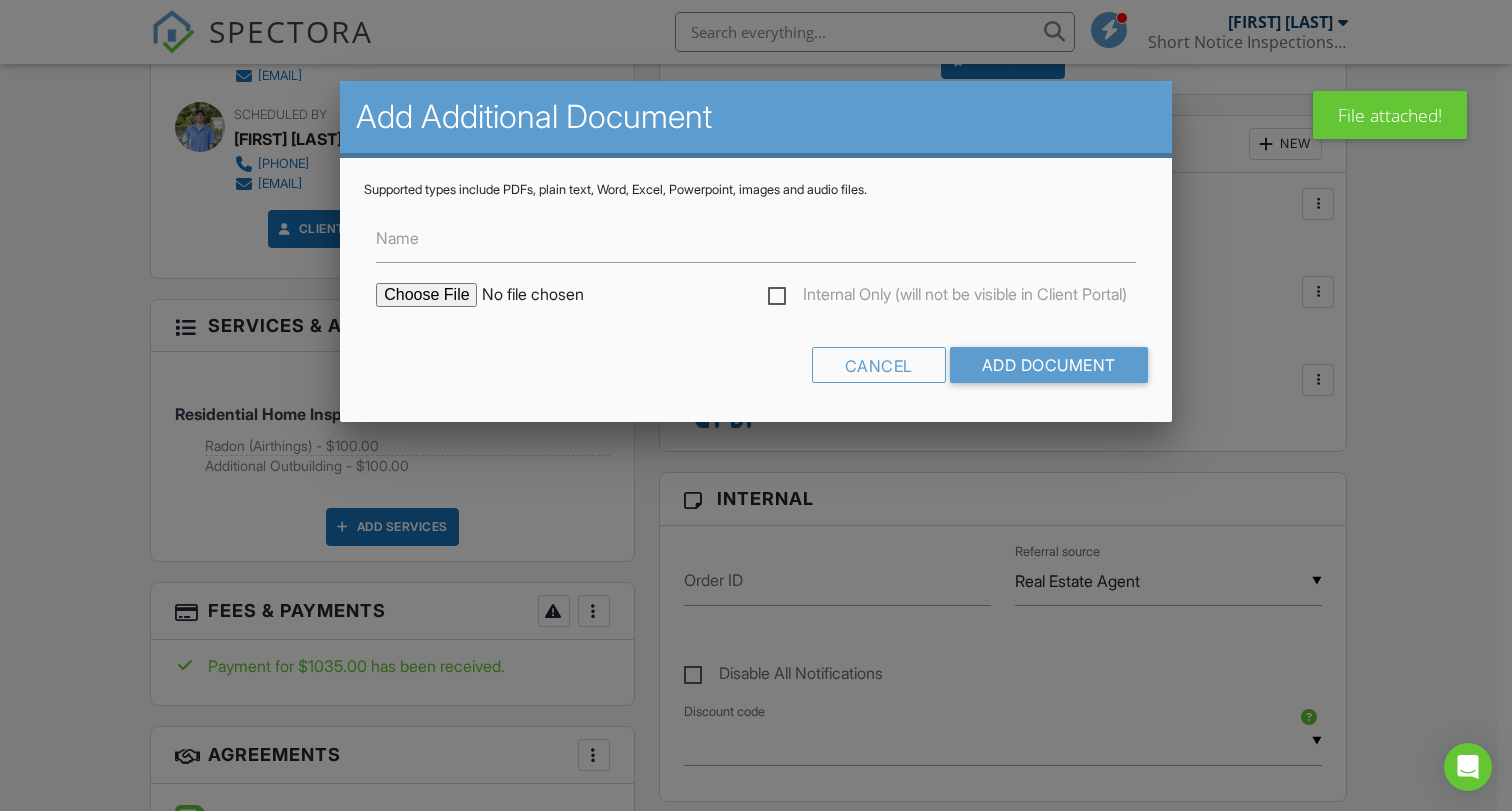 click at bounding box center [546, 295] 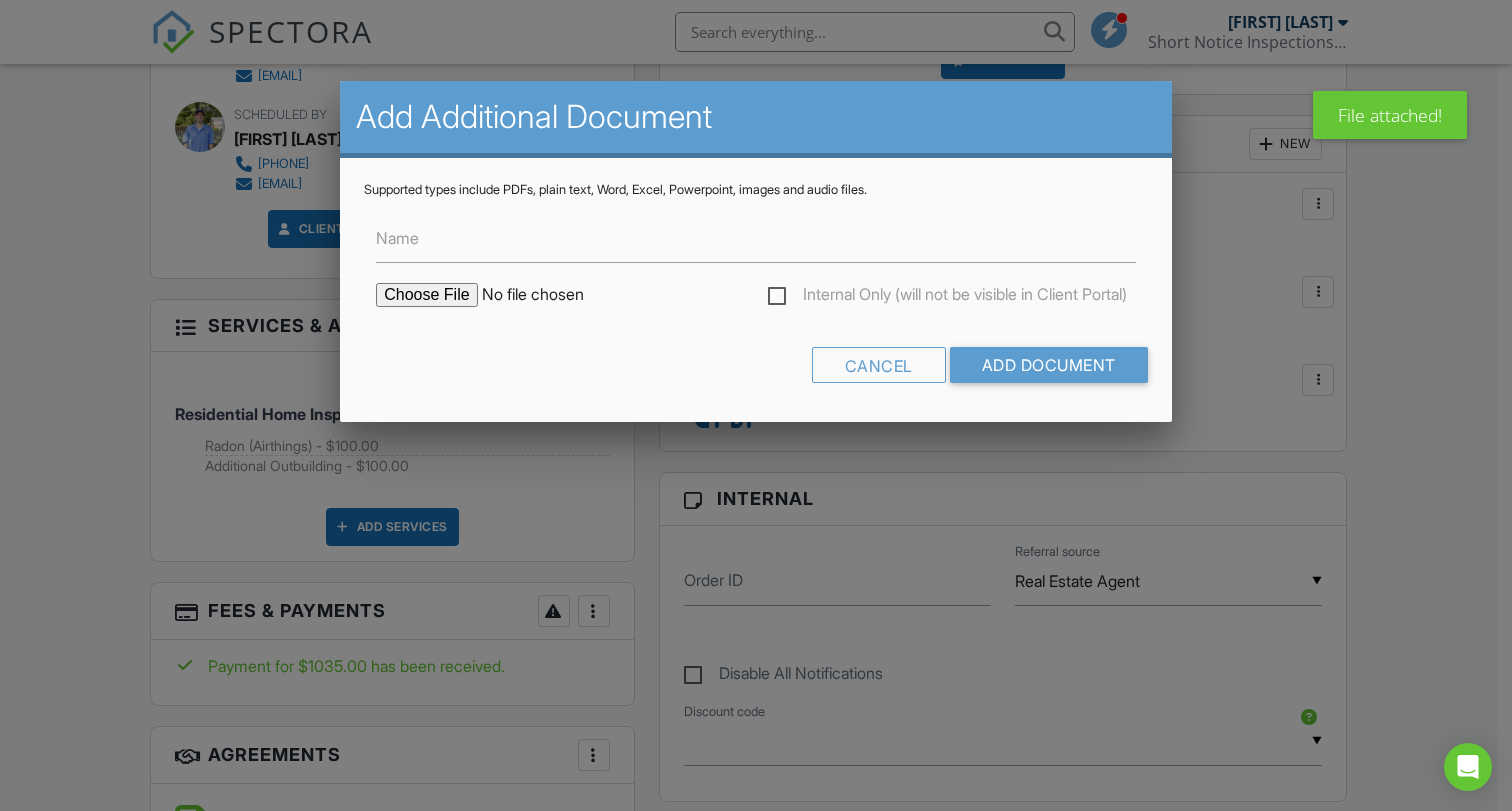 type on "C:\fakepath\IO-LifeExpectancyChart.pdf" 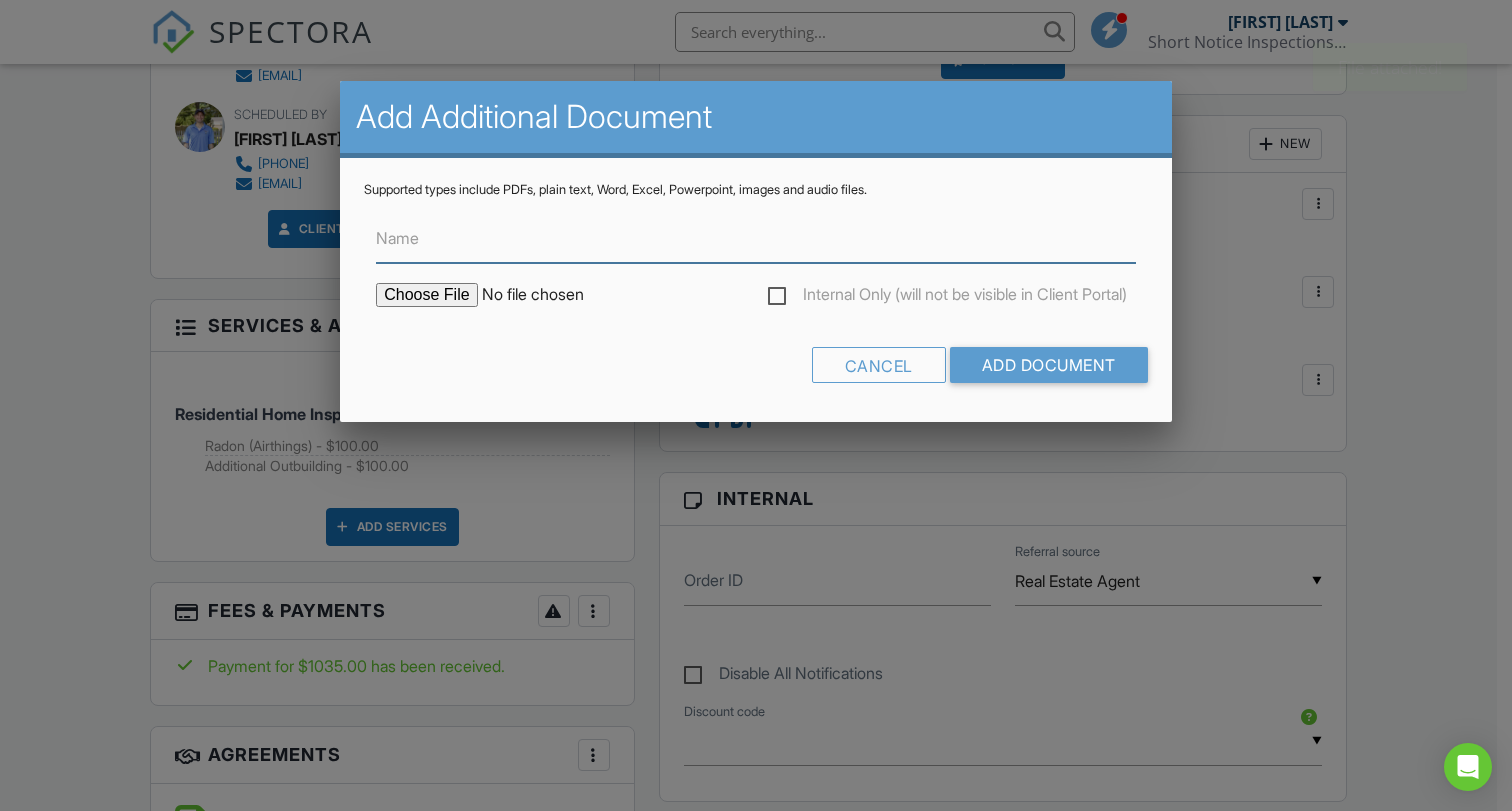 click on "Name" at bounding box center (756, 238) 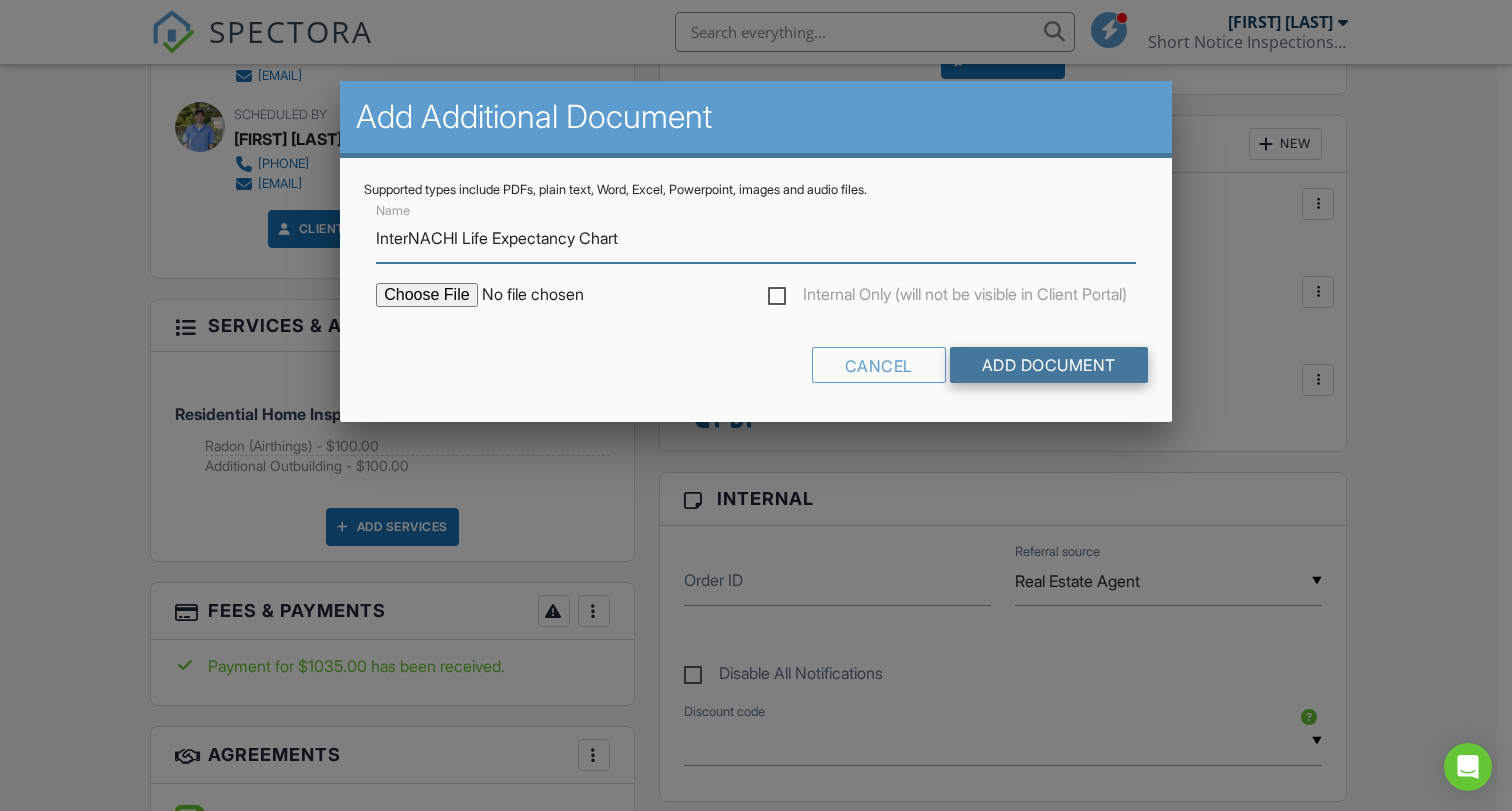 type on "InterNACHI Life Expectancy Chart" 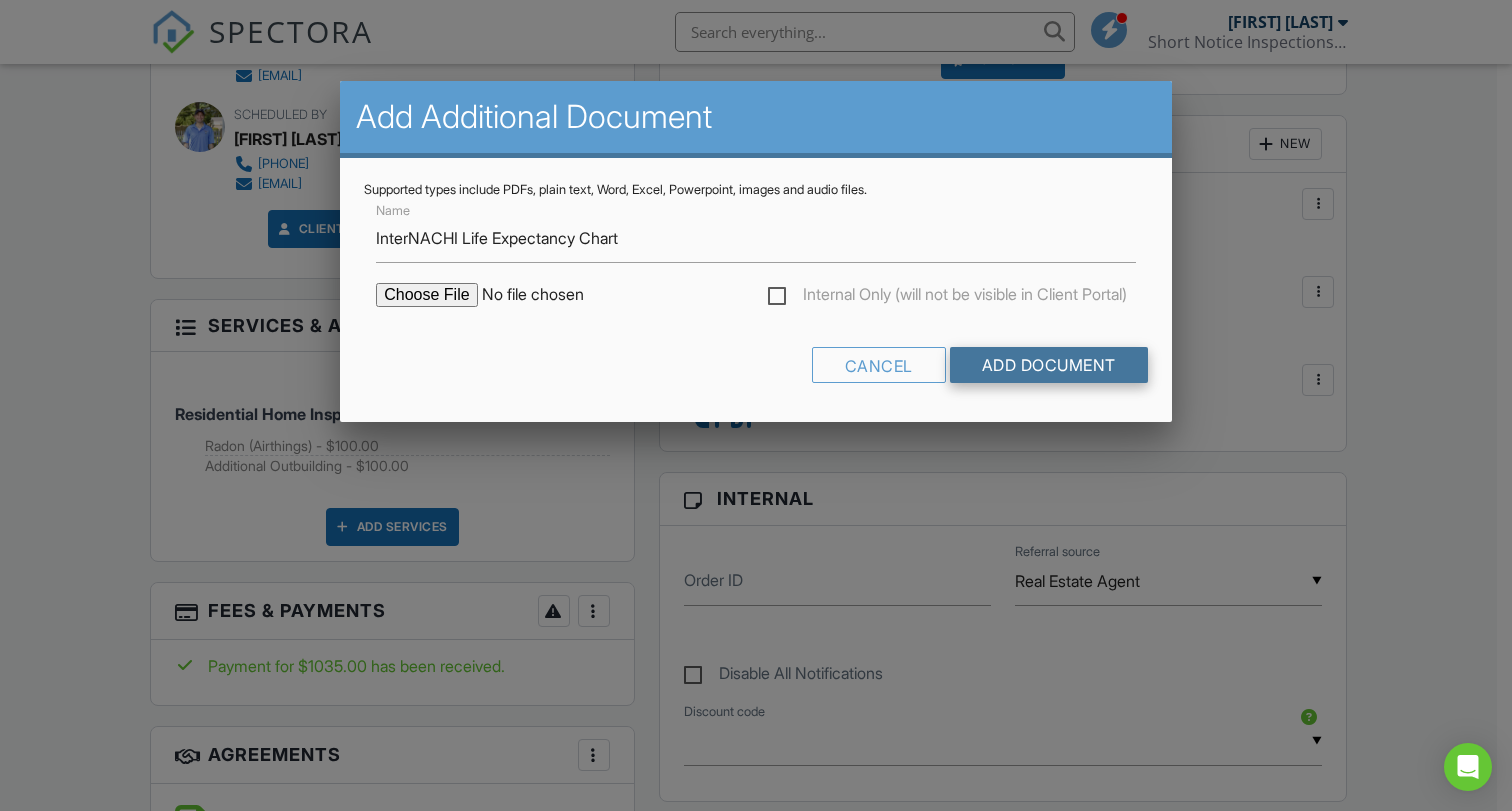click on "Add Document" at bounding box center (1049, 365) 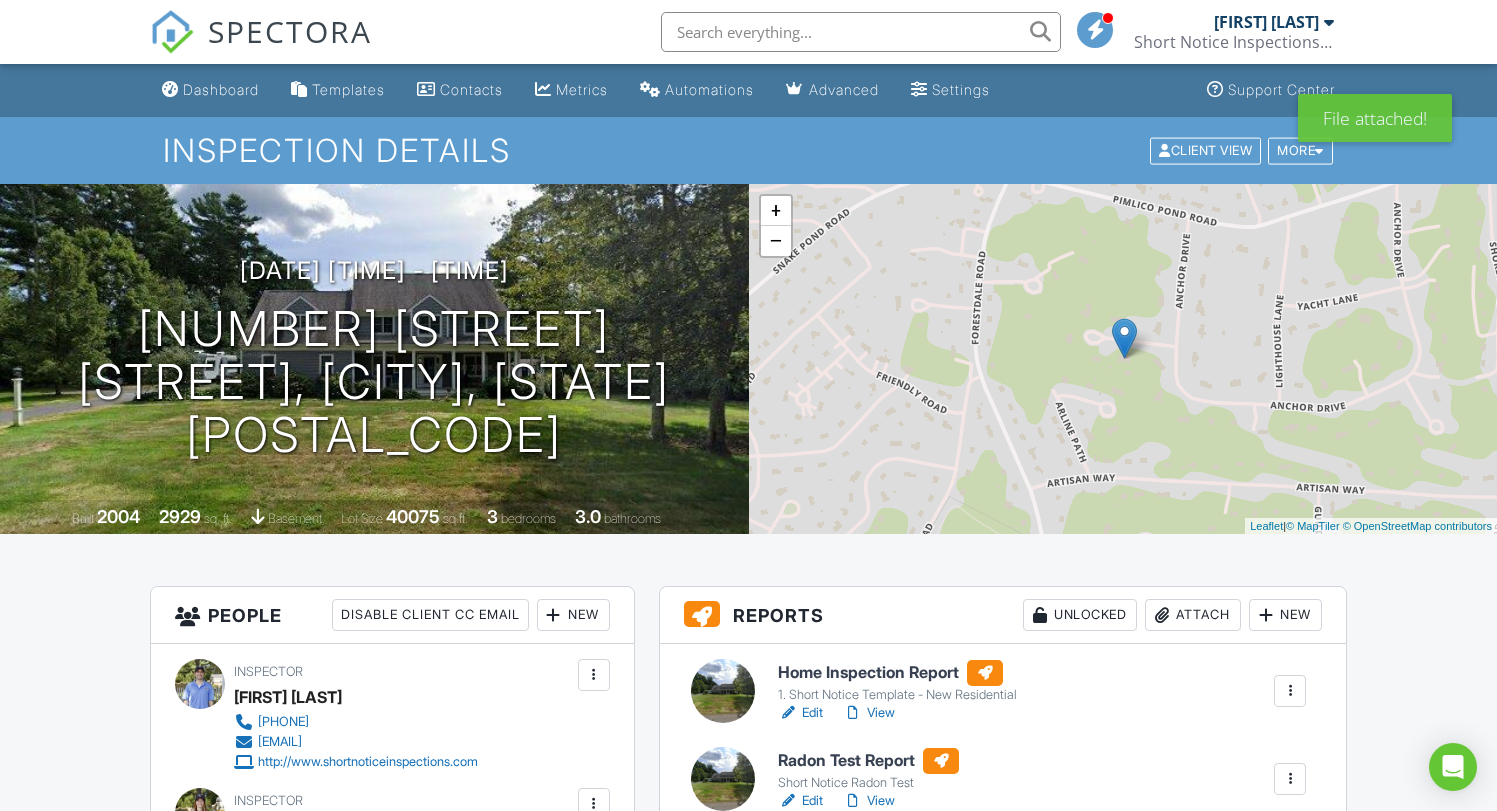 scroll, scrollTop: 0, scrollLeft: 0, axis: both 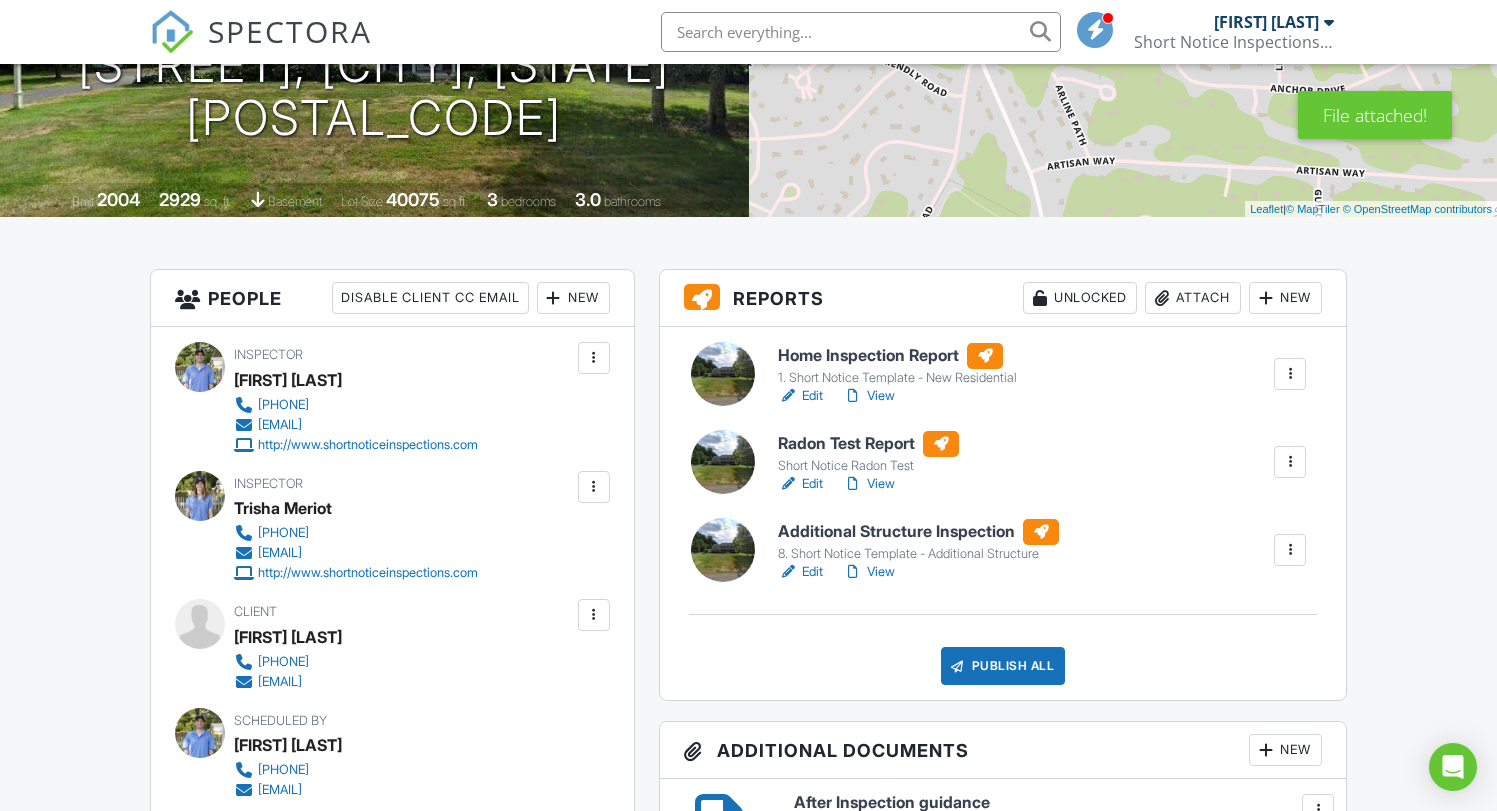 click on "Edit" at bounding box center (800, 396) 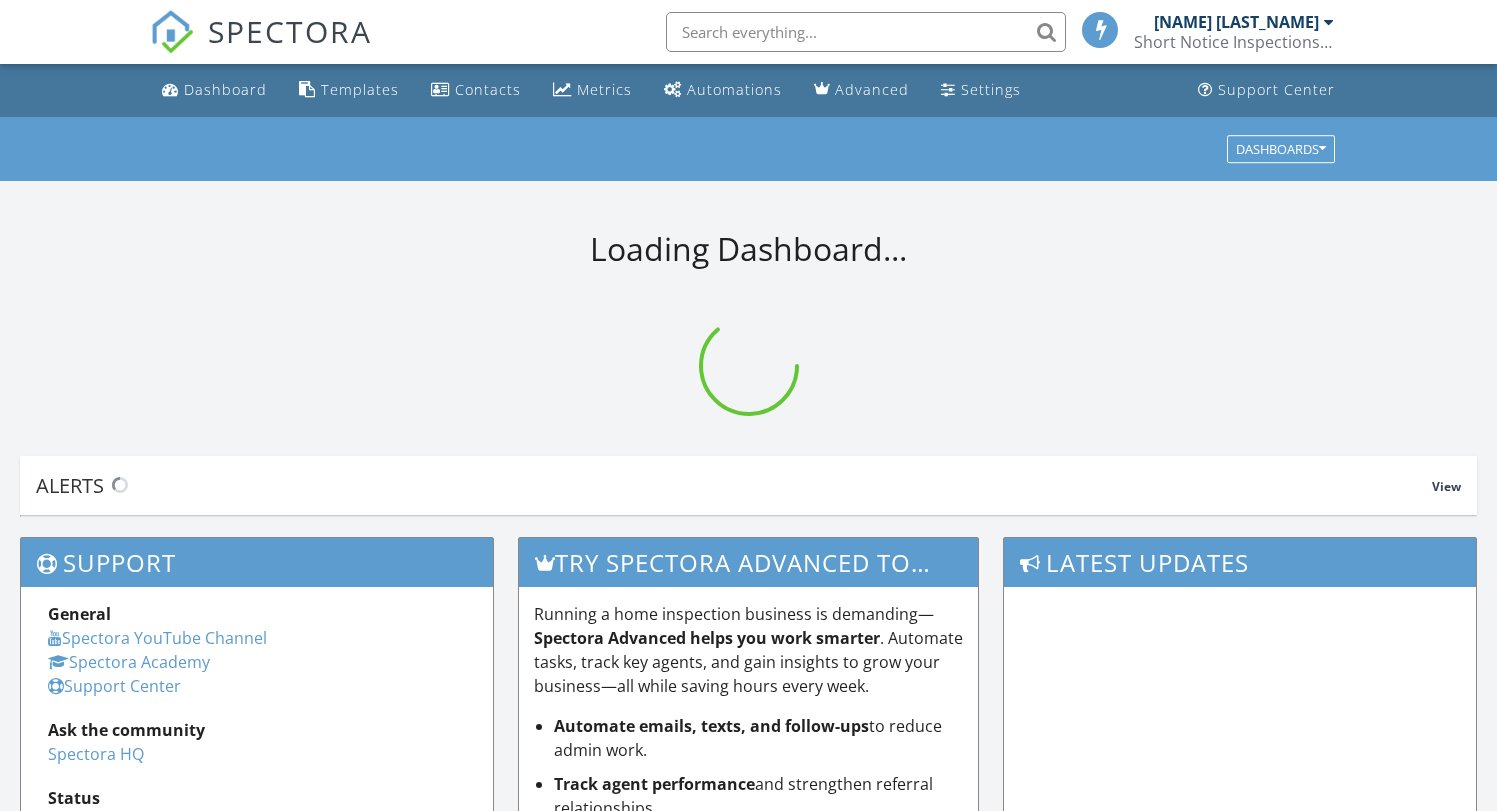scroll, scrollTop: 0, scrollLeft: 0, axis: both 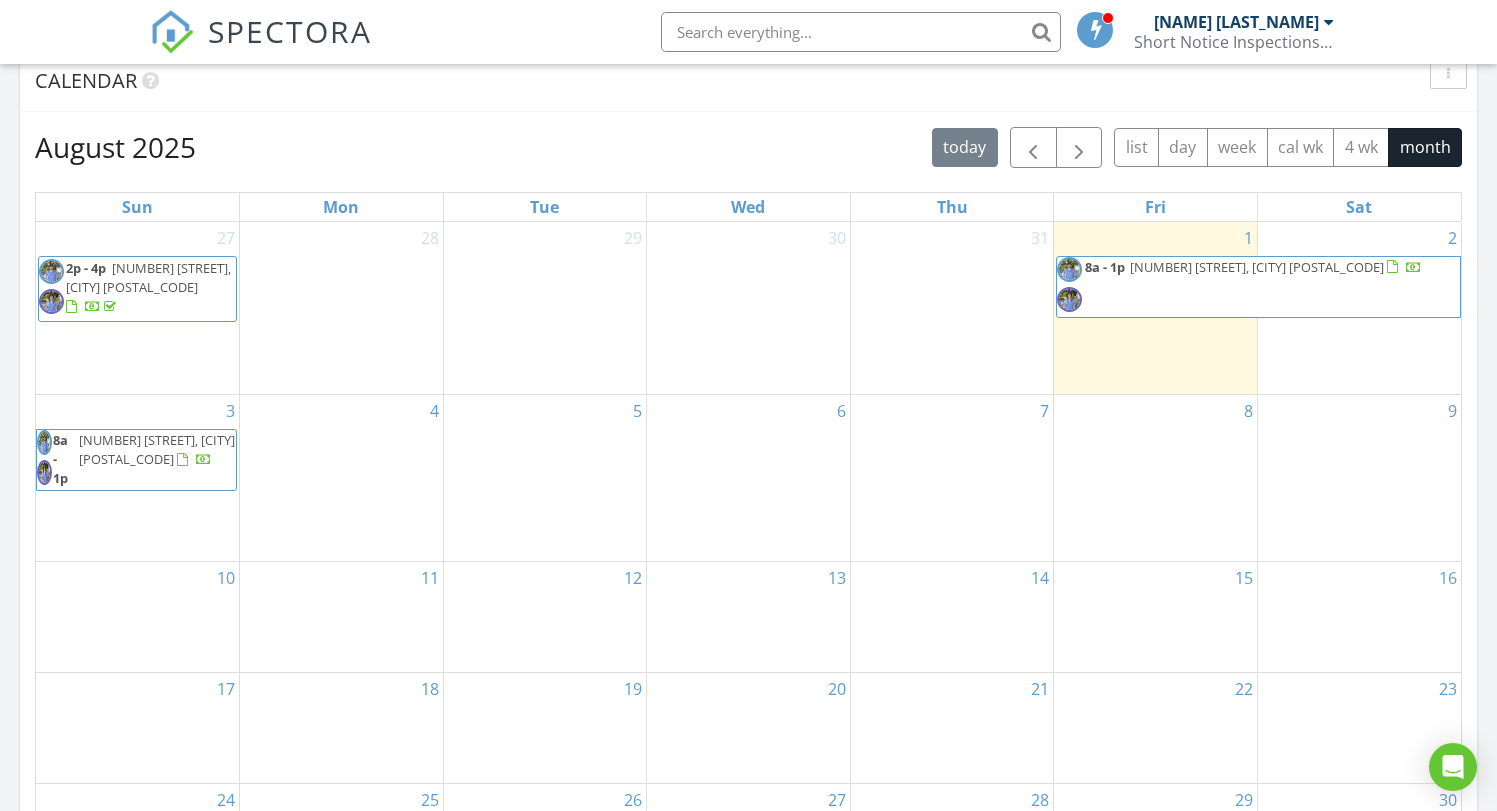 click at bounding box center [185, 462] 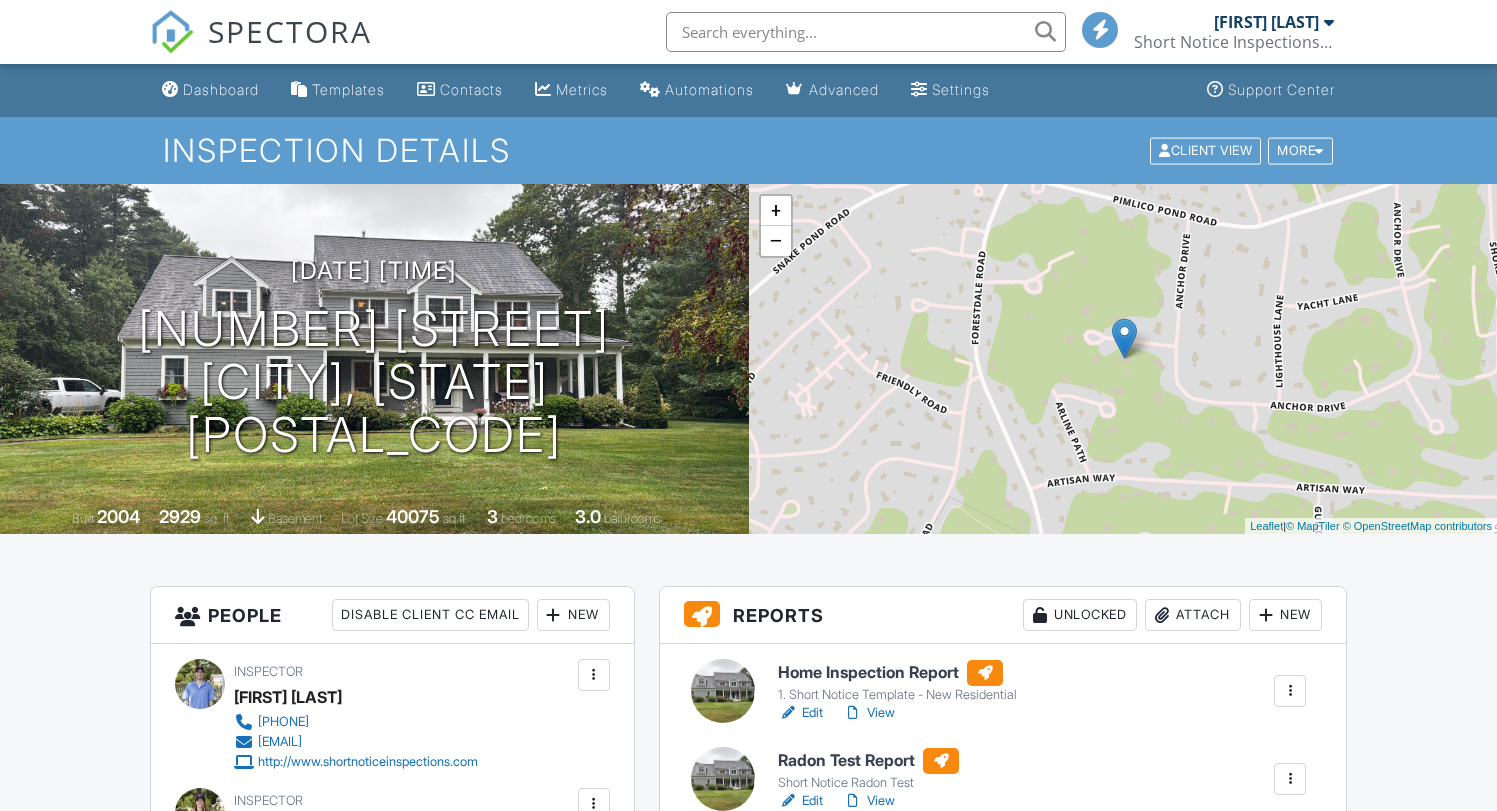scroll, scrollTop: 0, scrollLeft: 0, axis: both 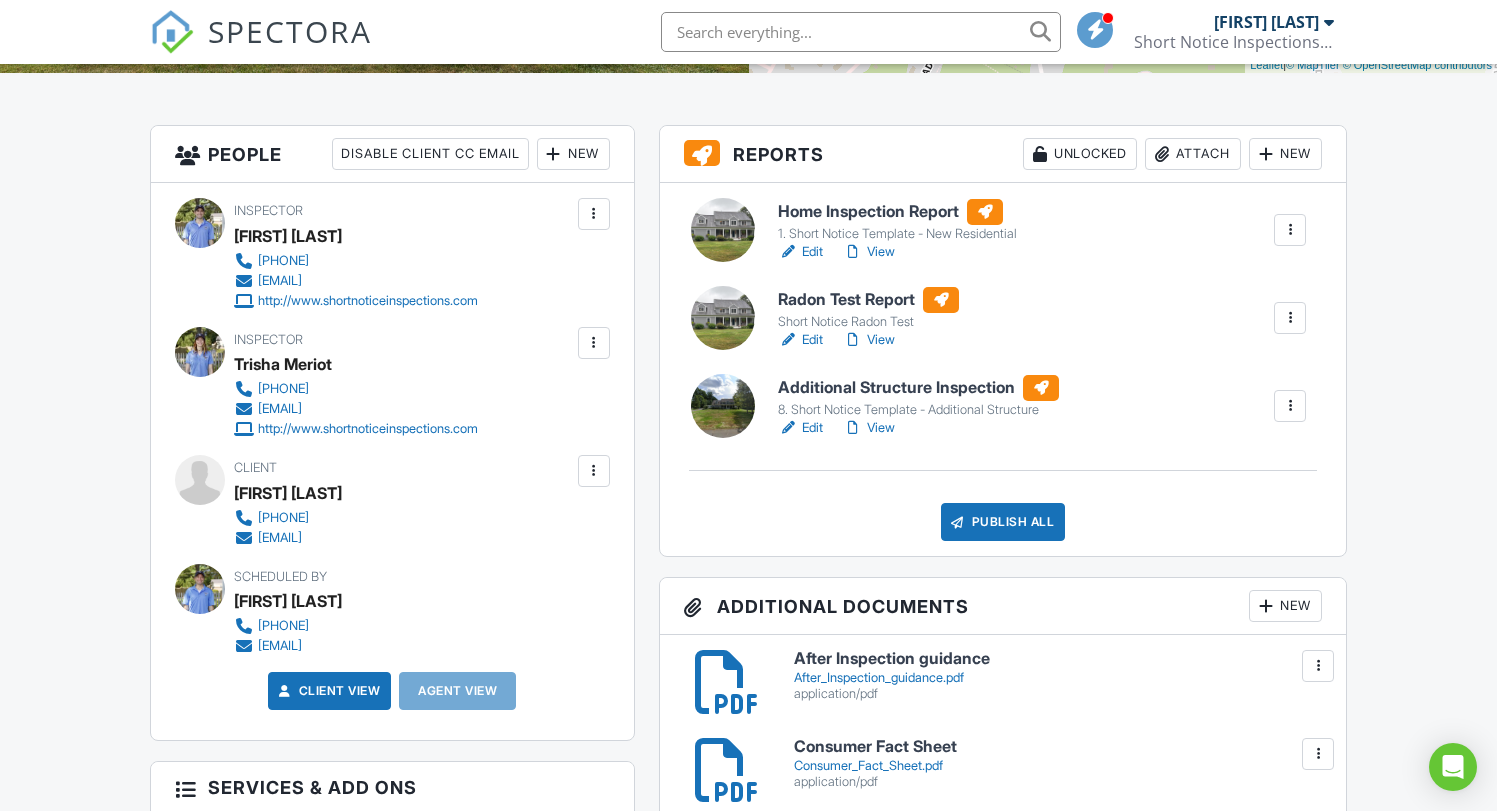 click on "Edit" at bounding box center [800, 252] 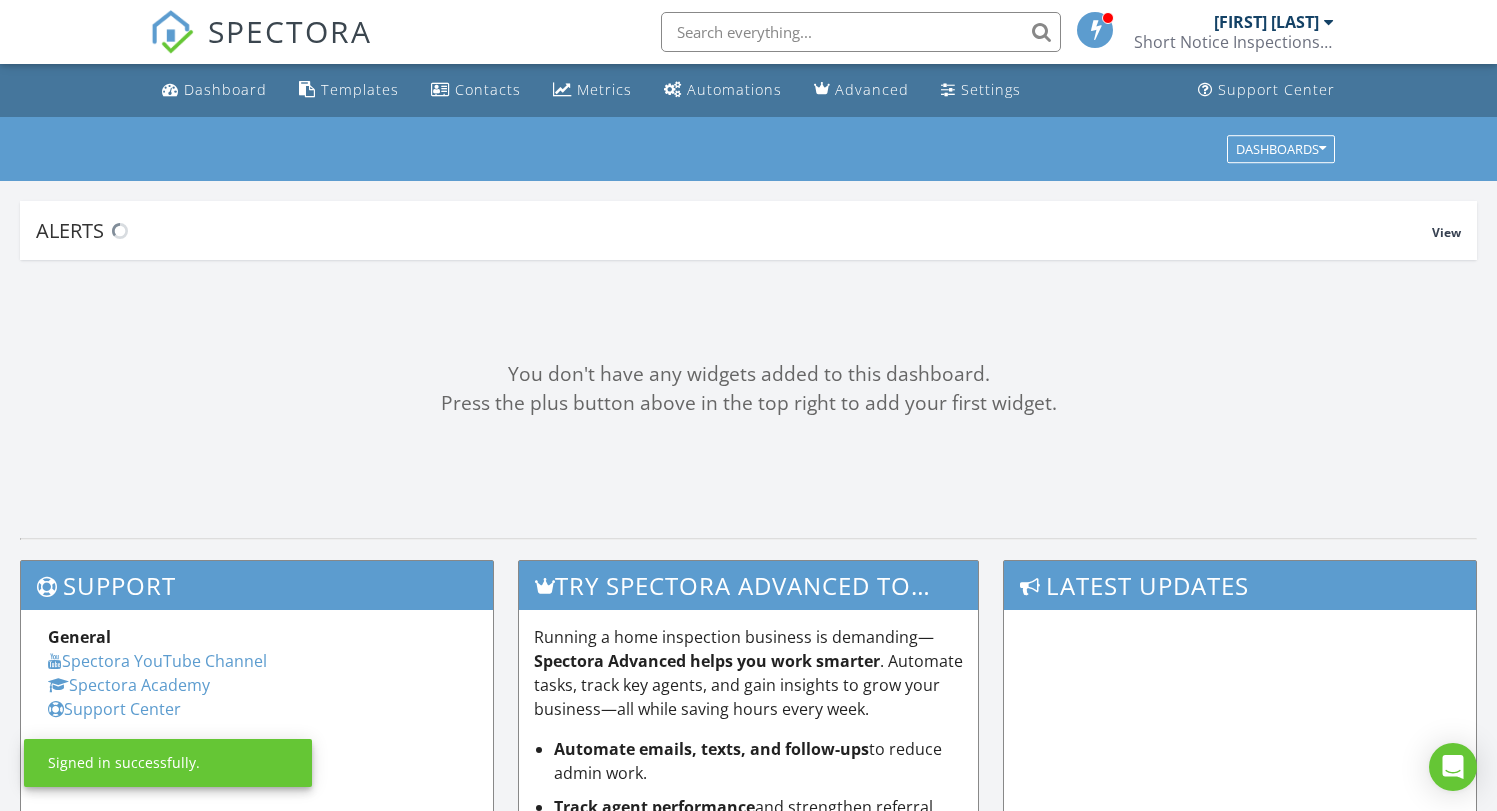 scroll, scrollTop: 0, scrollLeft: 0, axis: both 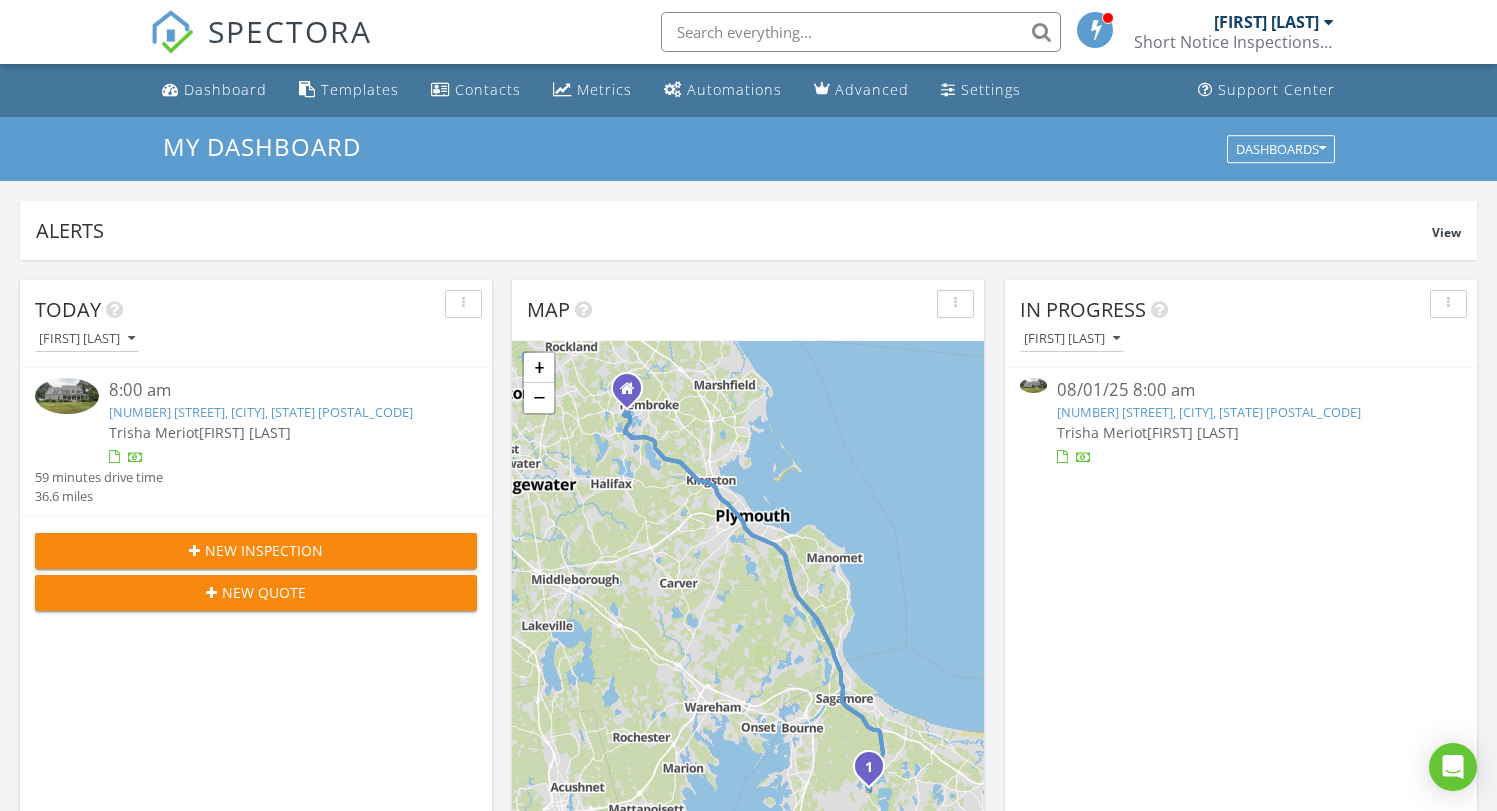 click on "[NUMBER] [STREET], [CITY], [STATE] [POSTAL_CODE]" at bounding box center (261, 412) 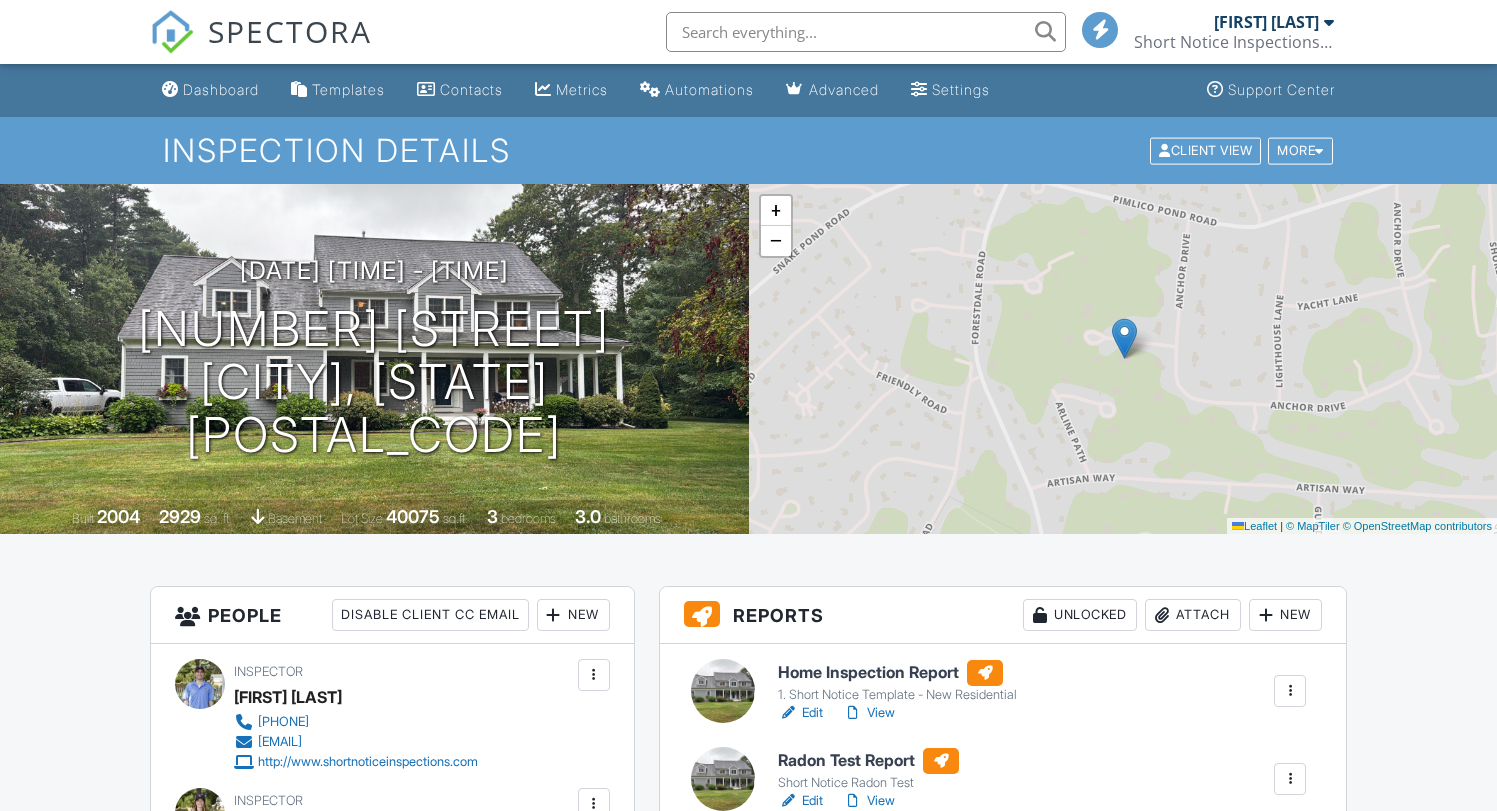 scroll, scrollTop: 0, scrollLeft: 0, axis: both 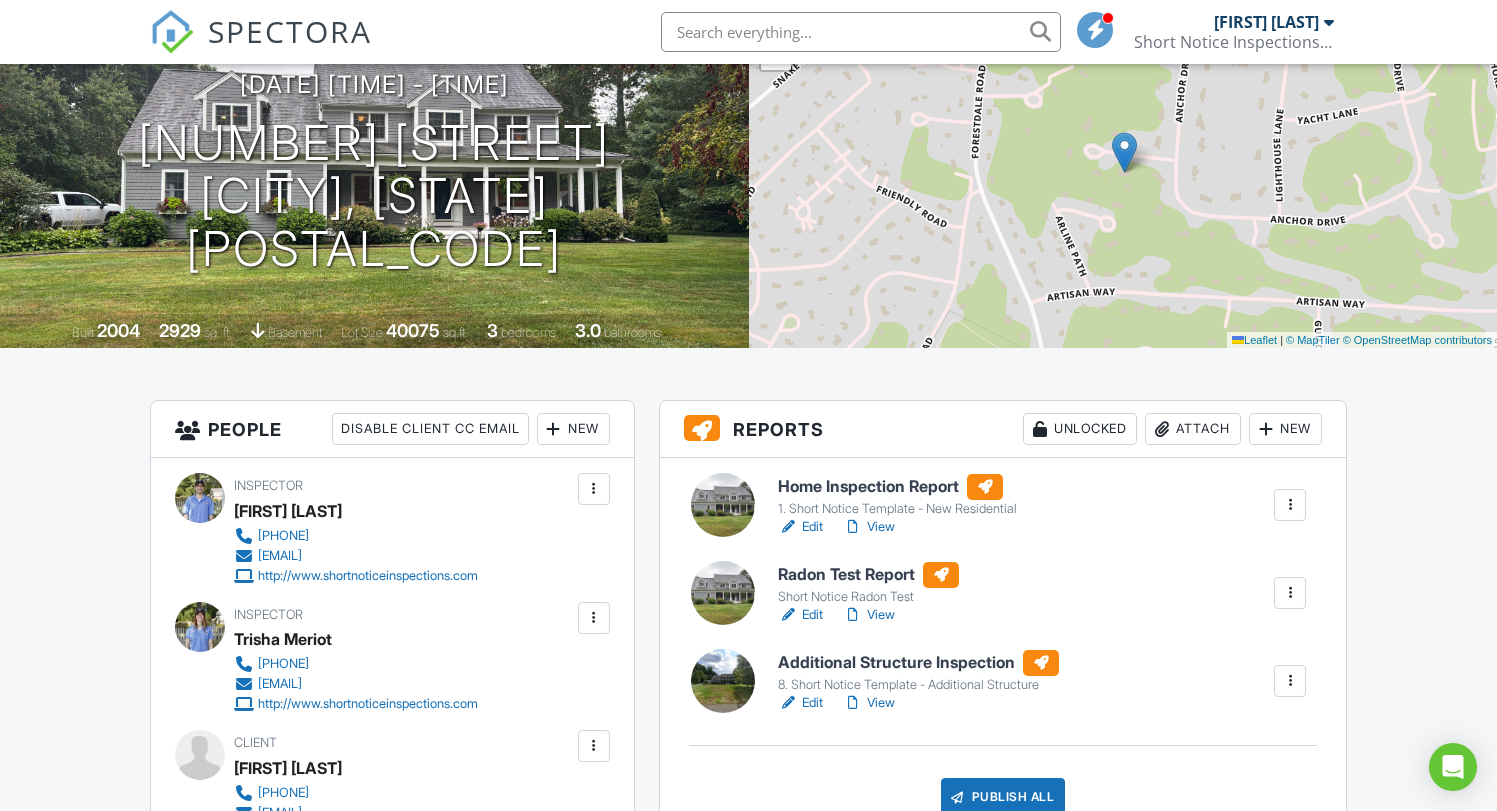 click on "Edit" at bounding box center [800, 527] 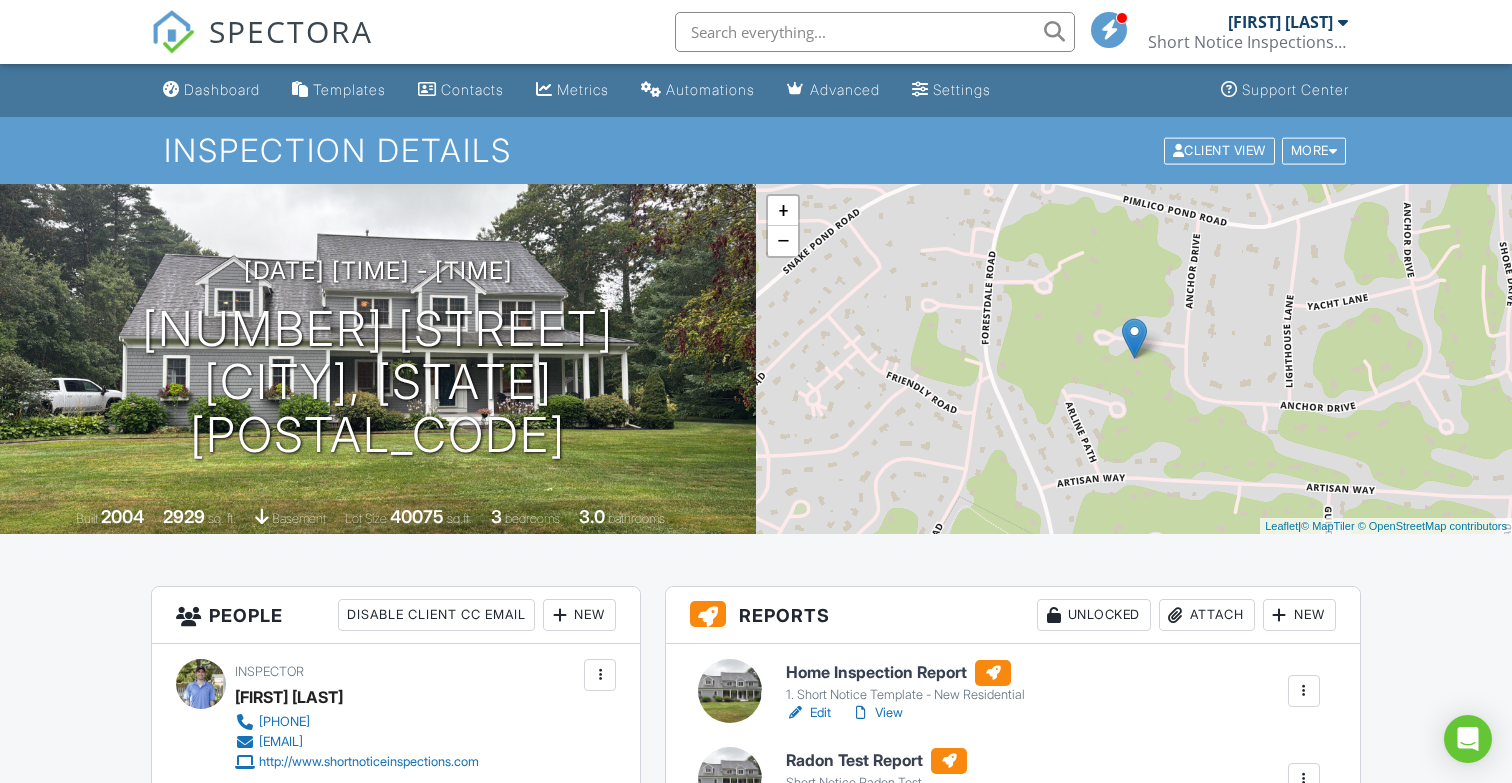 scroll, scrollTop: 277, scrollLeft: 0, axis: vertical 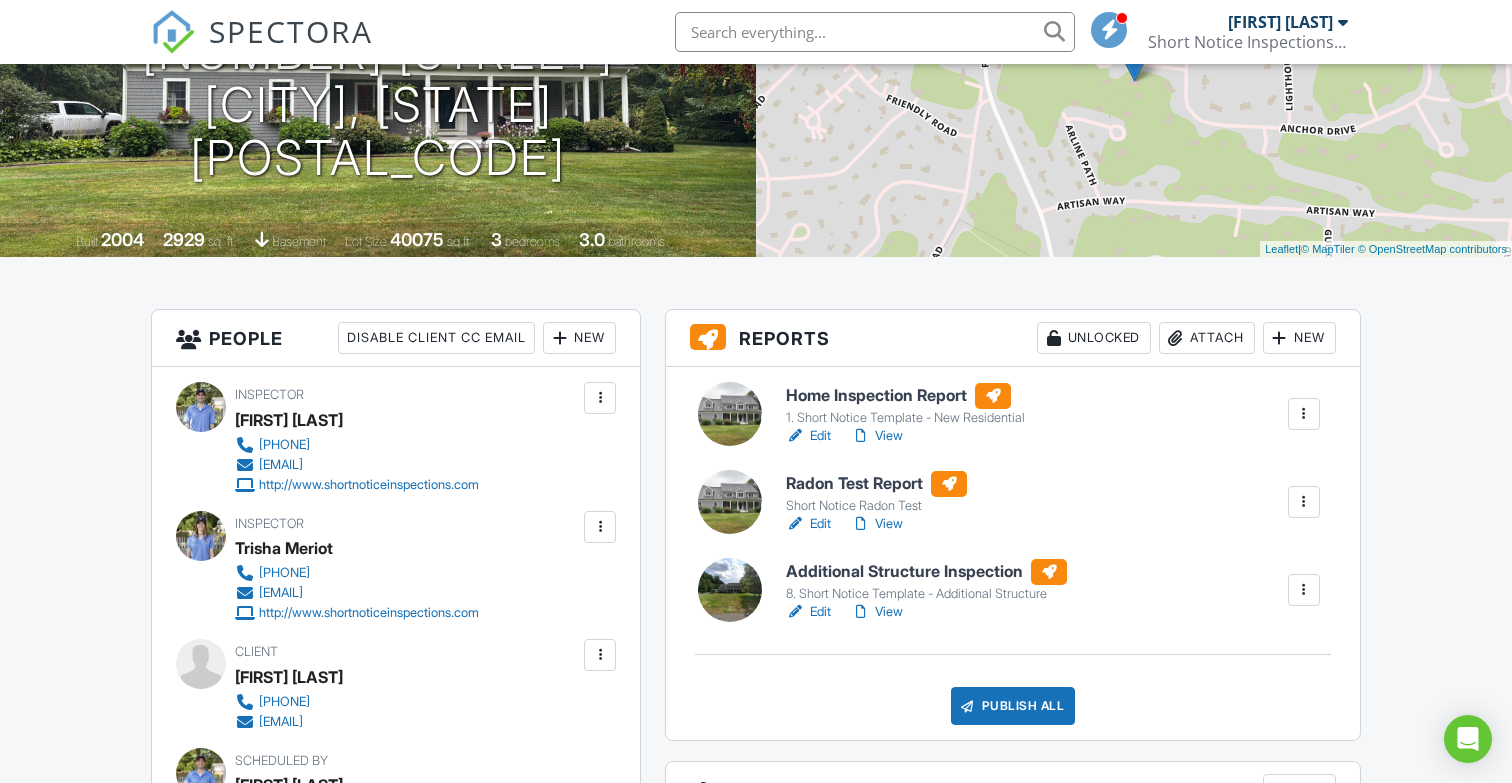 click on "Edit" at bounding box center (808, 612) 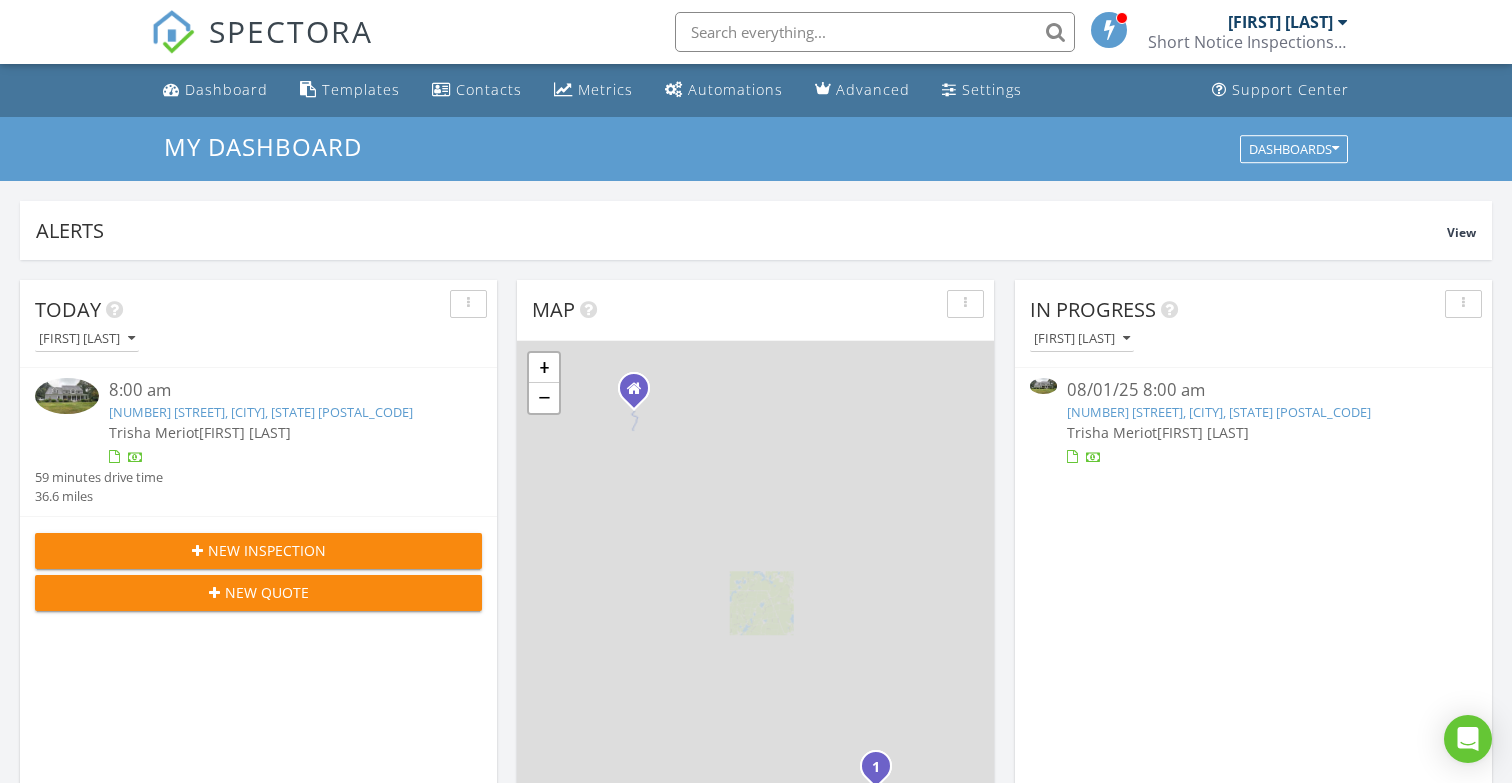 scroll, scrollTop: 107, scrollLeft: 0, axis: vertical 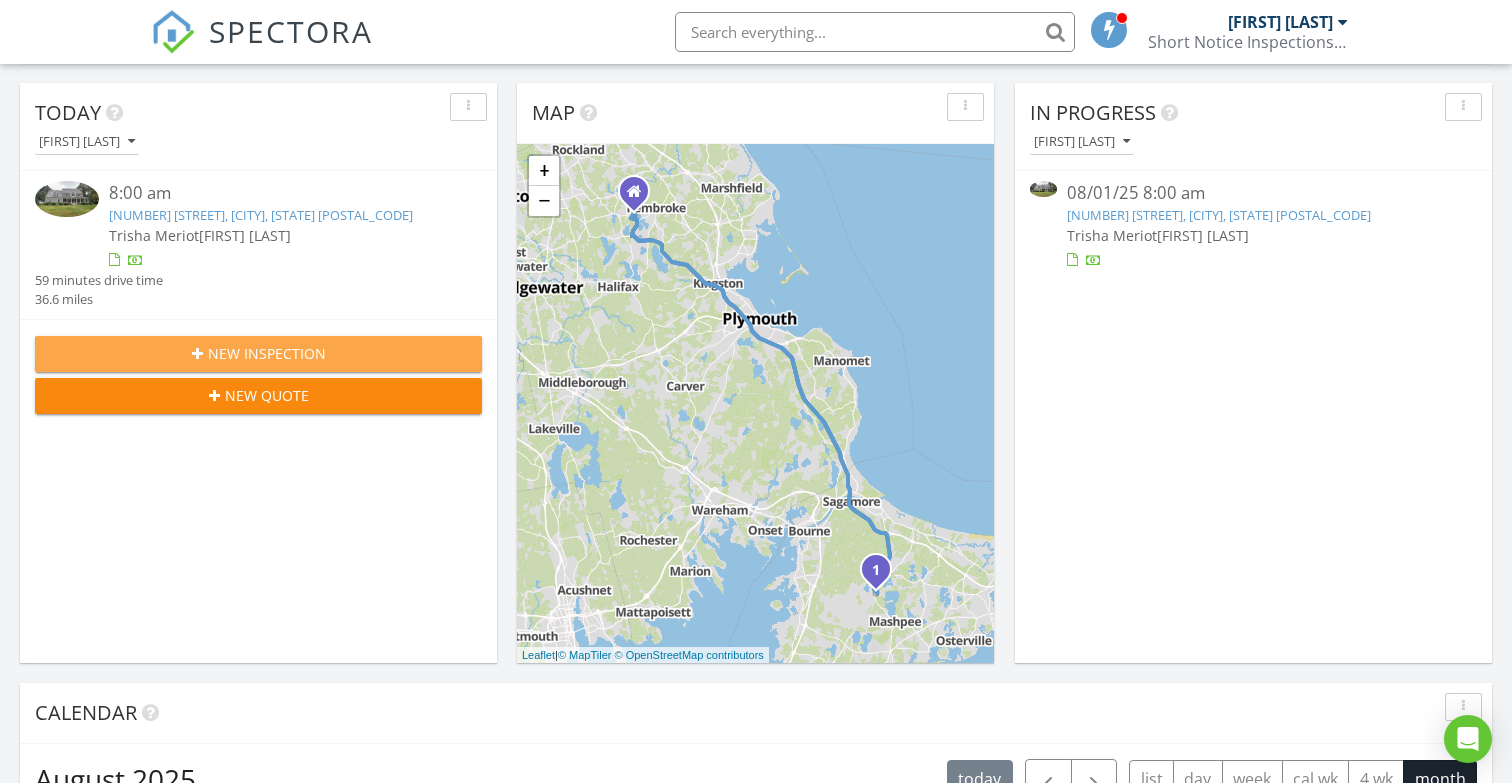 click on "New Inspection" at bounding box center (258, 353) 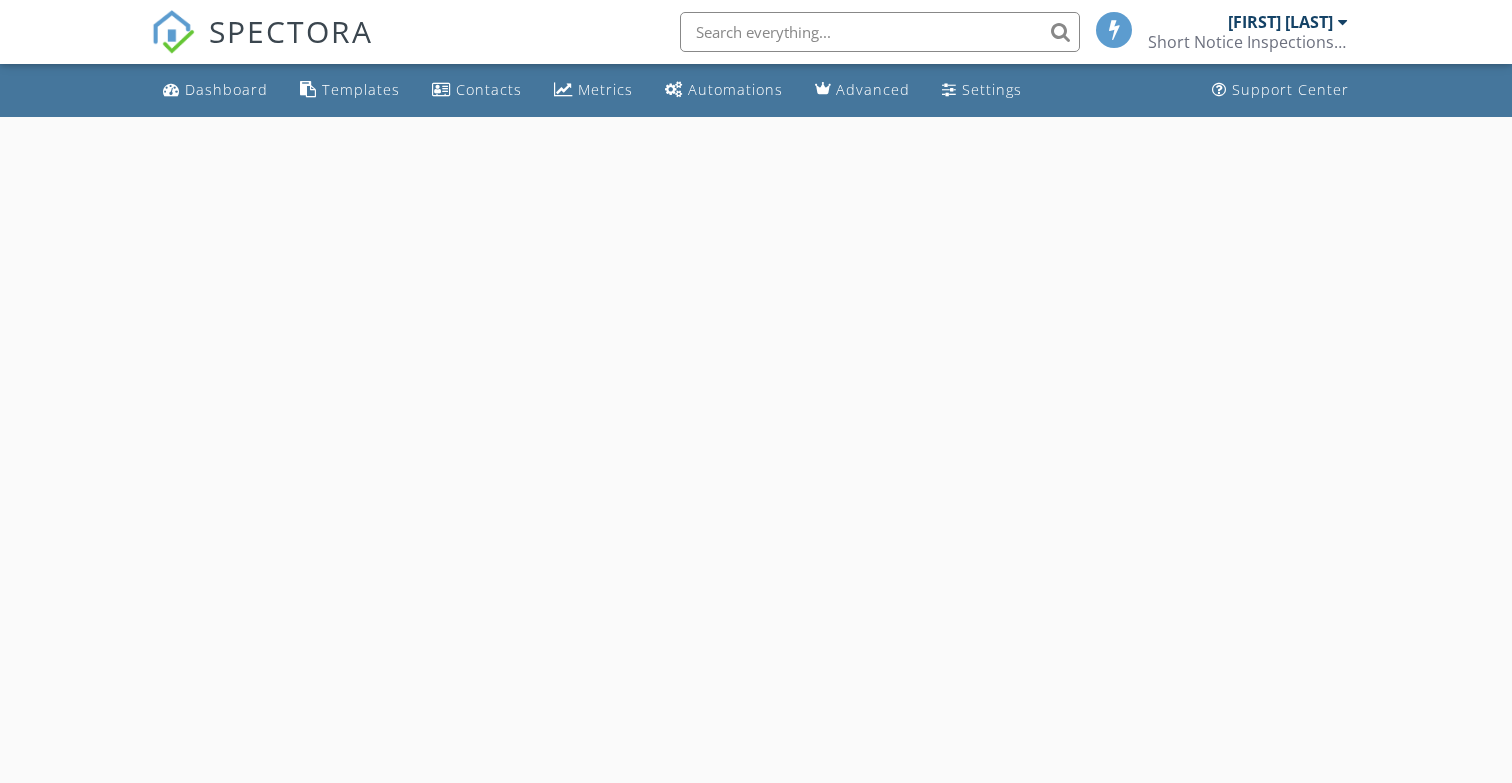 scroll, scrollTop: 0, scrollLeft: 0, axis: both 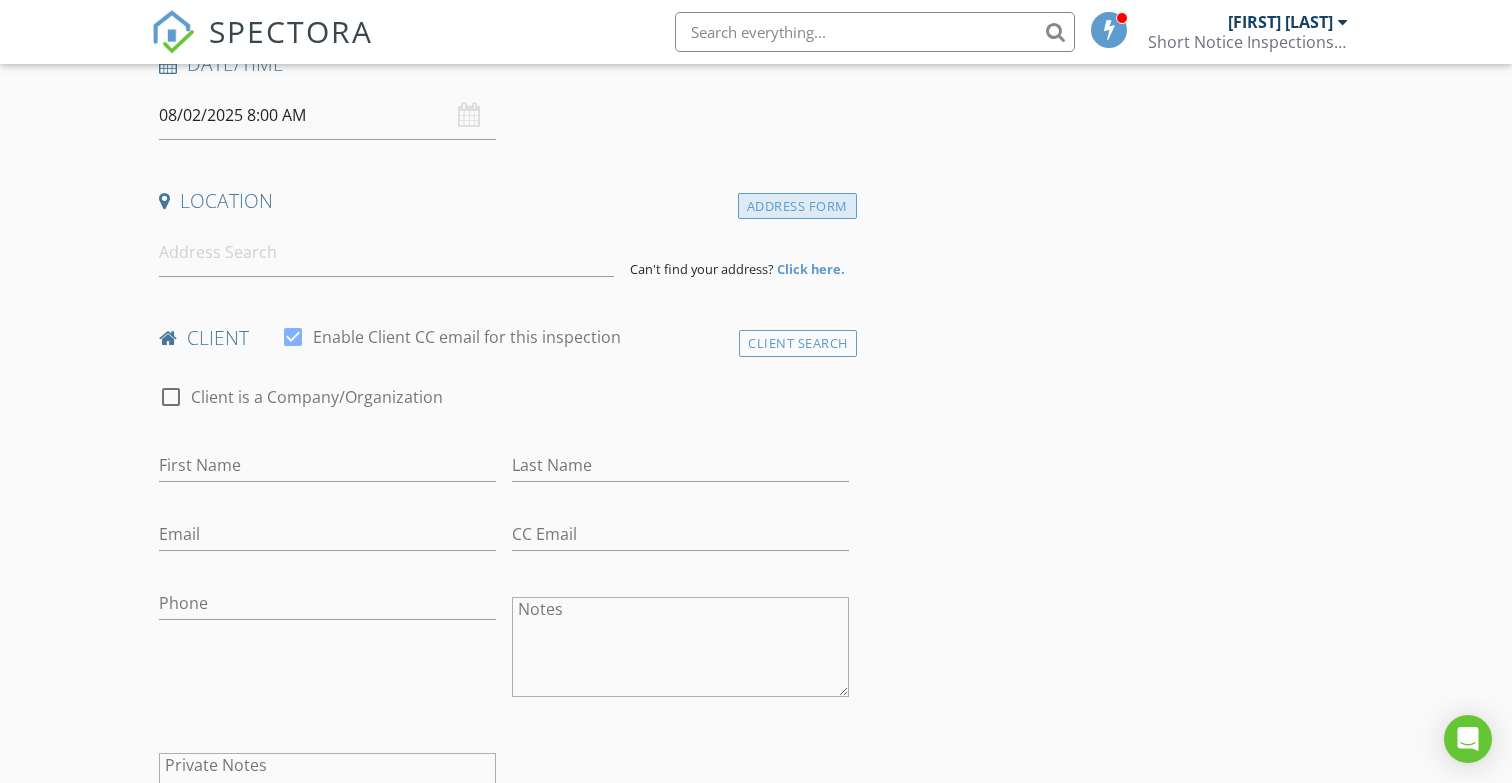 click on "Address Form" at bounding box center (797, 206) 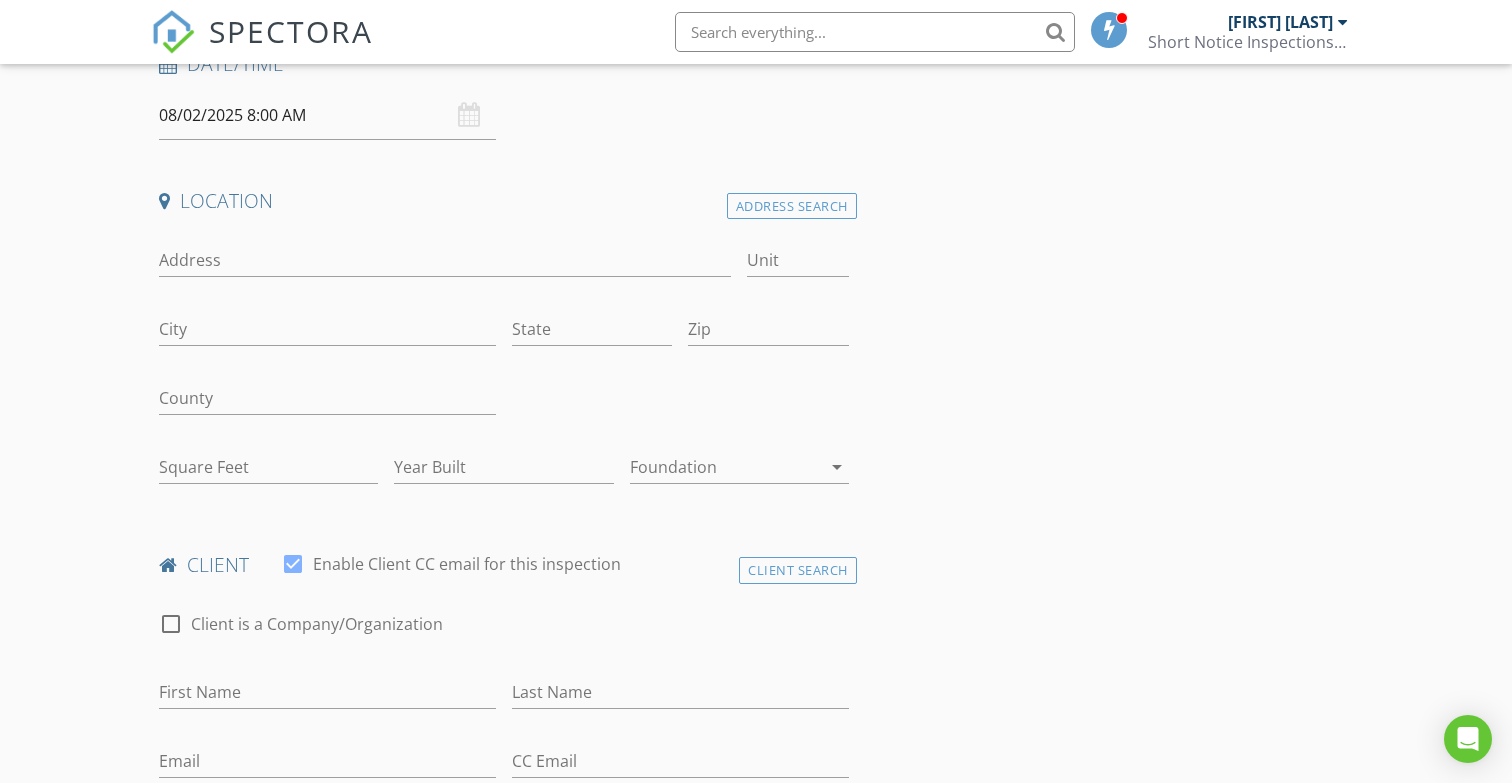 scroll, scrollTop: 373, scrollLeft: 0, axis: vertical 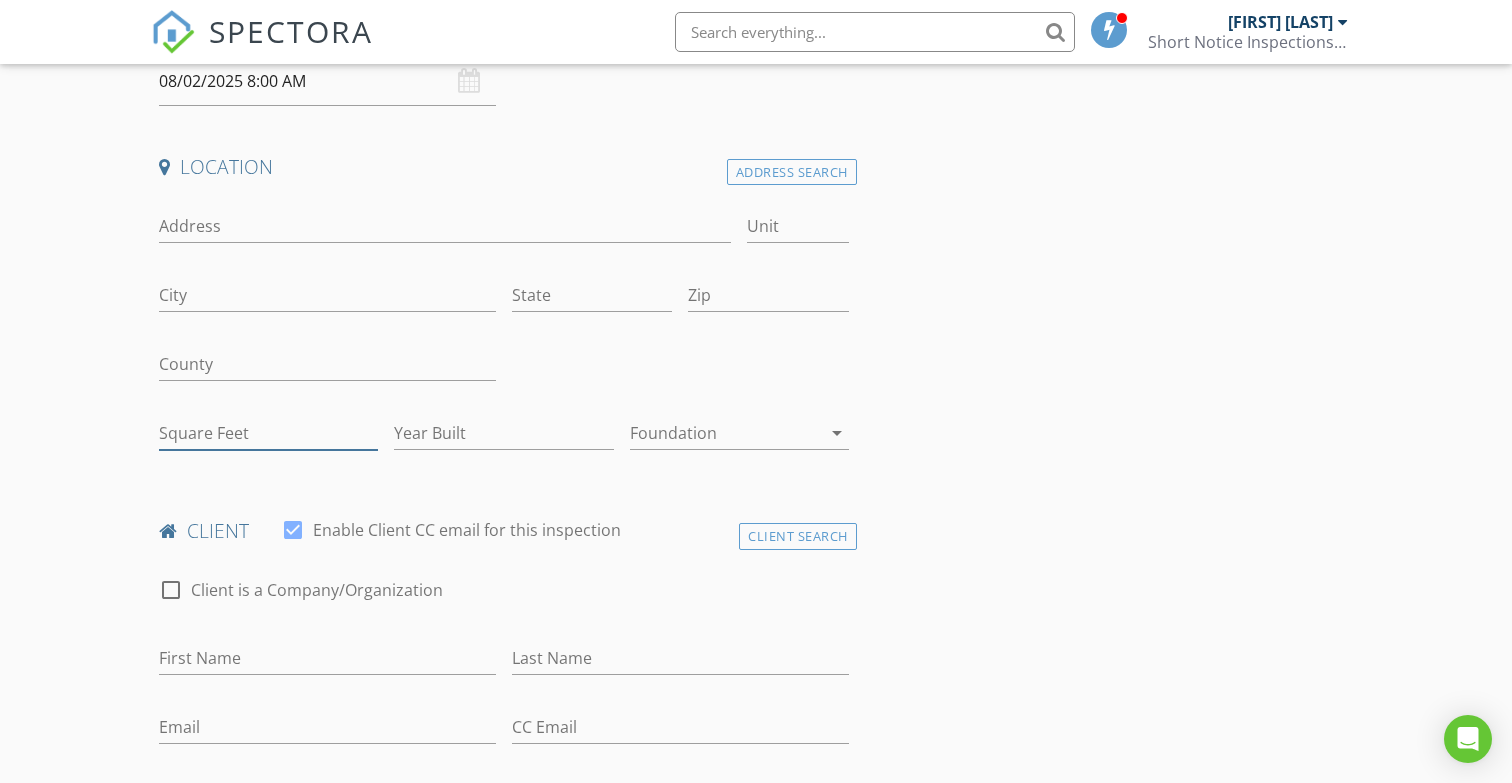 click on "Square Feet" at bounding box center [268, 433] 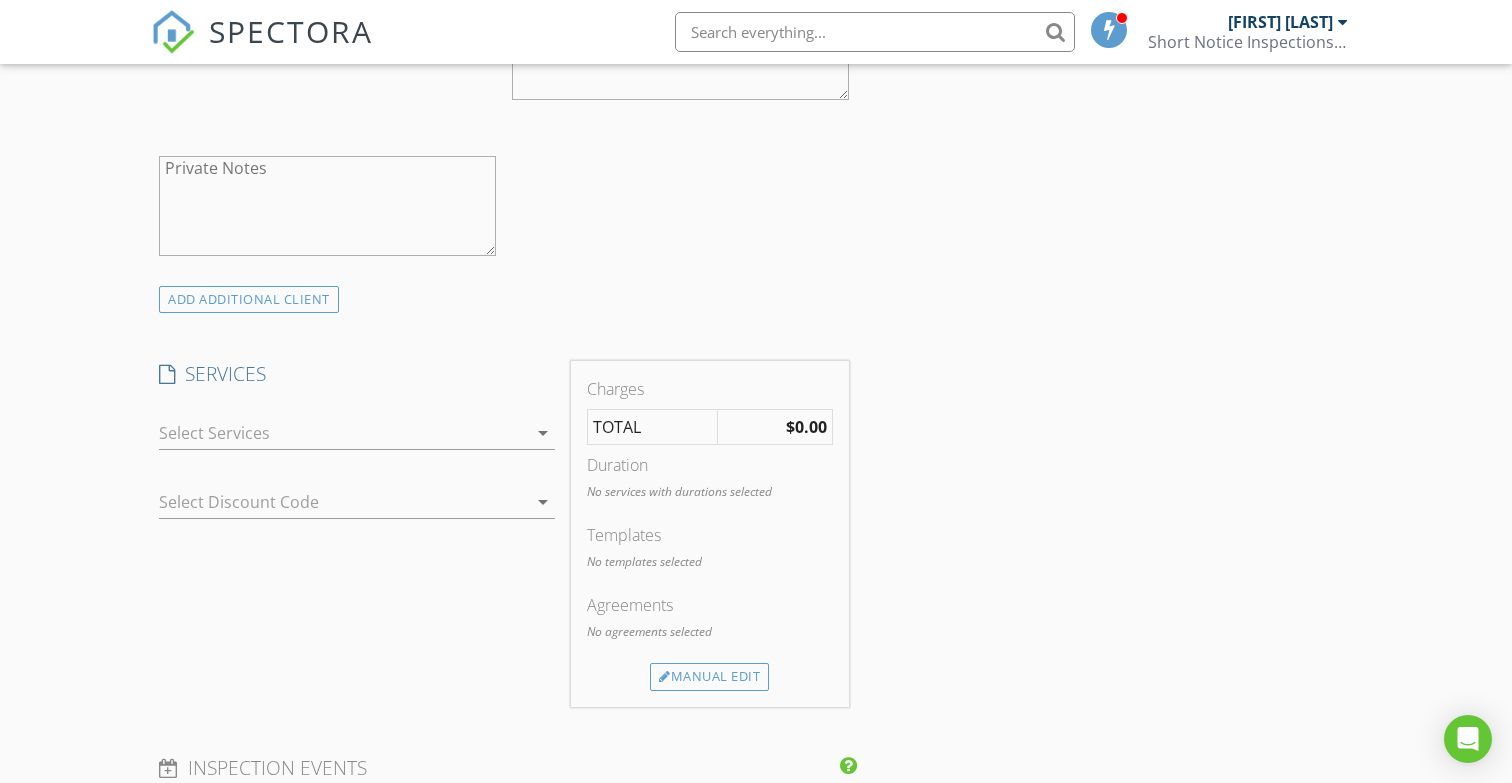 scroll, scrollTop: 1246, scrollLeft: 0, axis: vertical 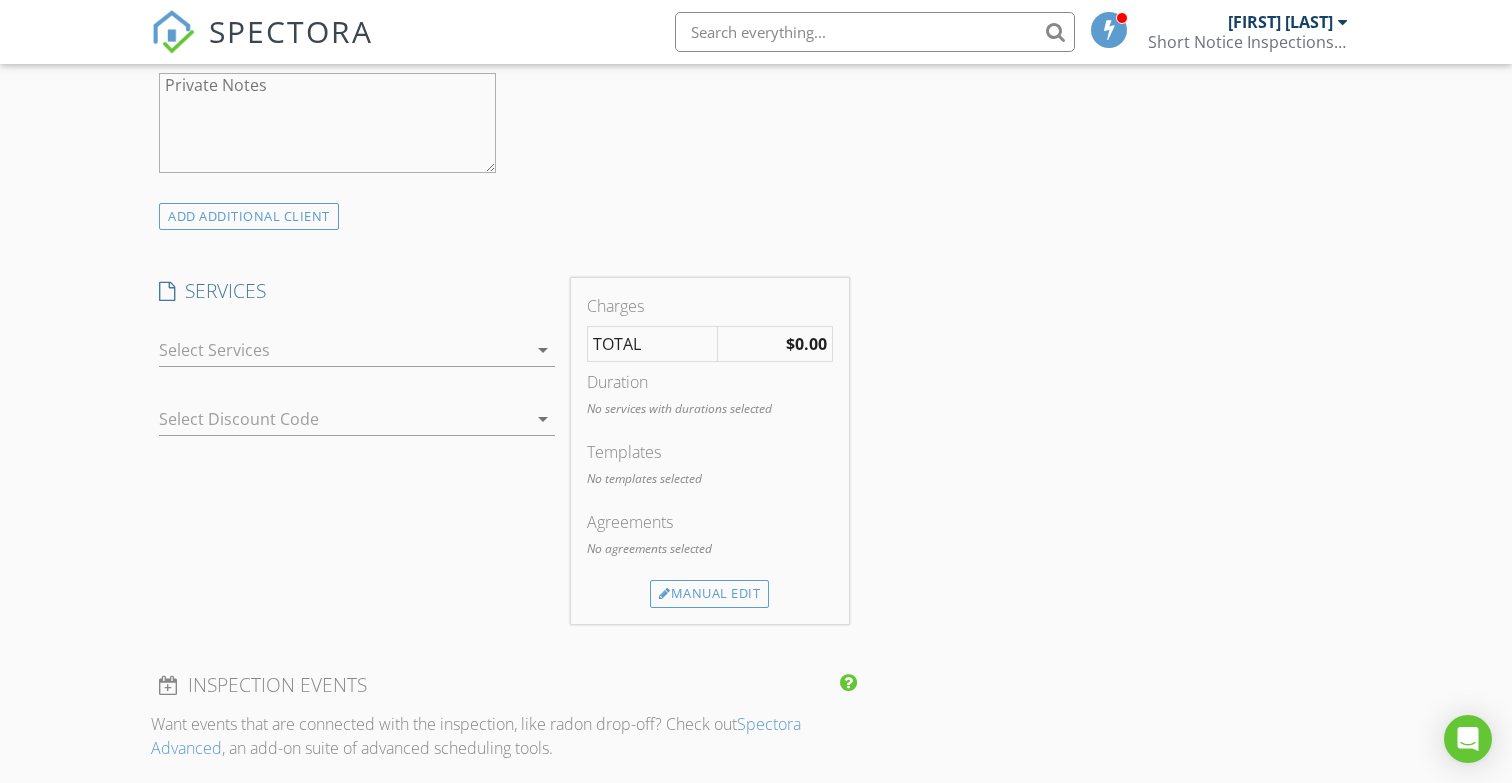 type on "1346" 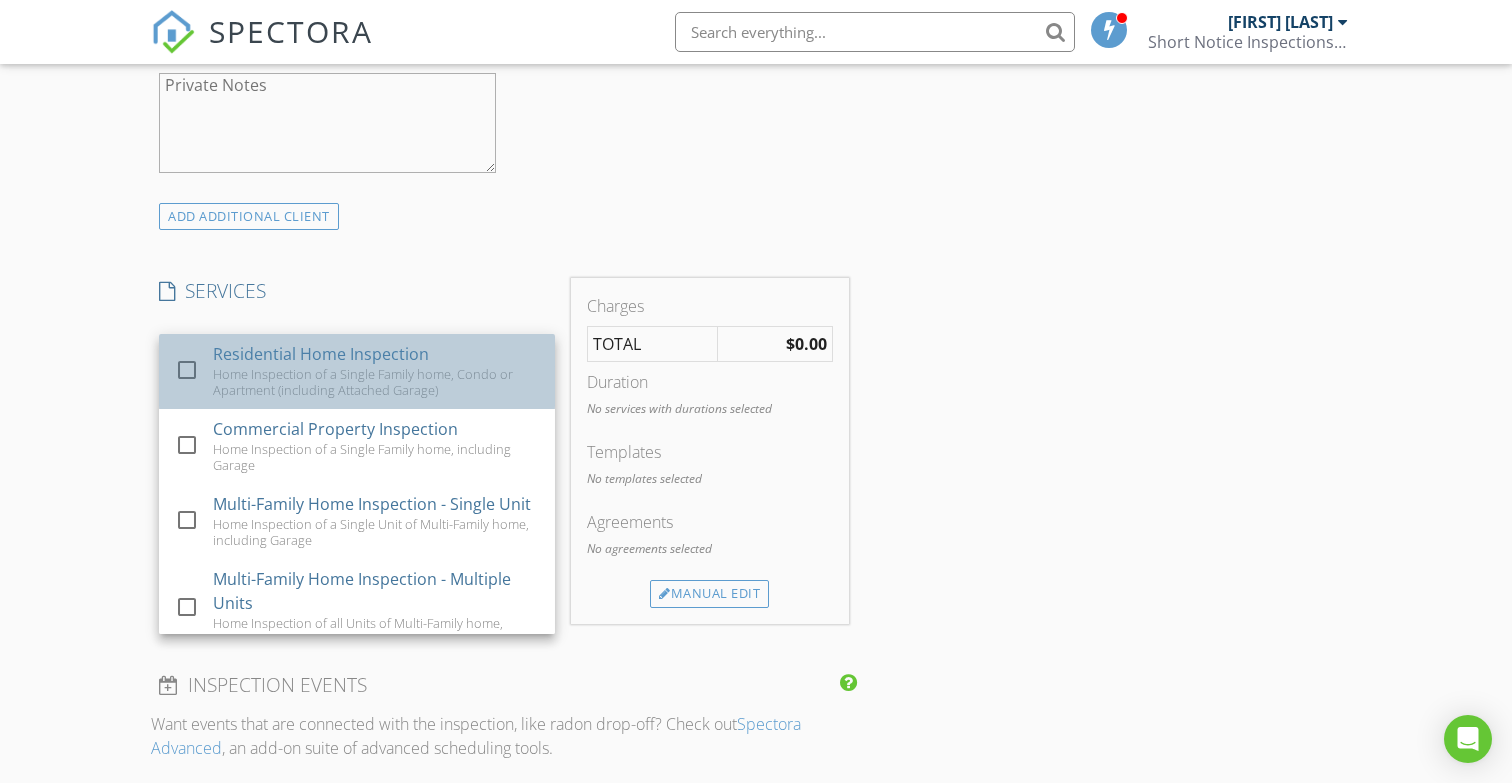 click on "Home Inspection of a Single Family home, Condo or Apartment (including Attached Garage)" at bounding box center [377, 382] 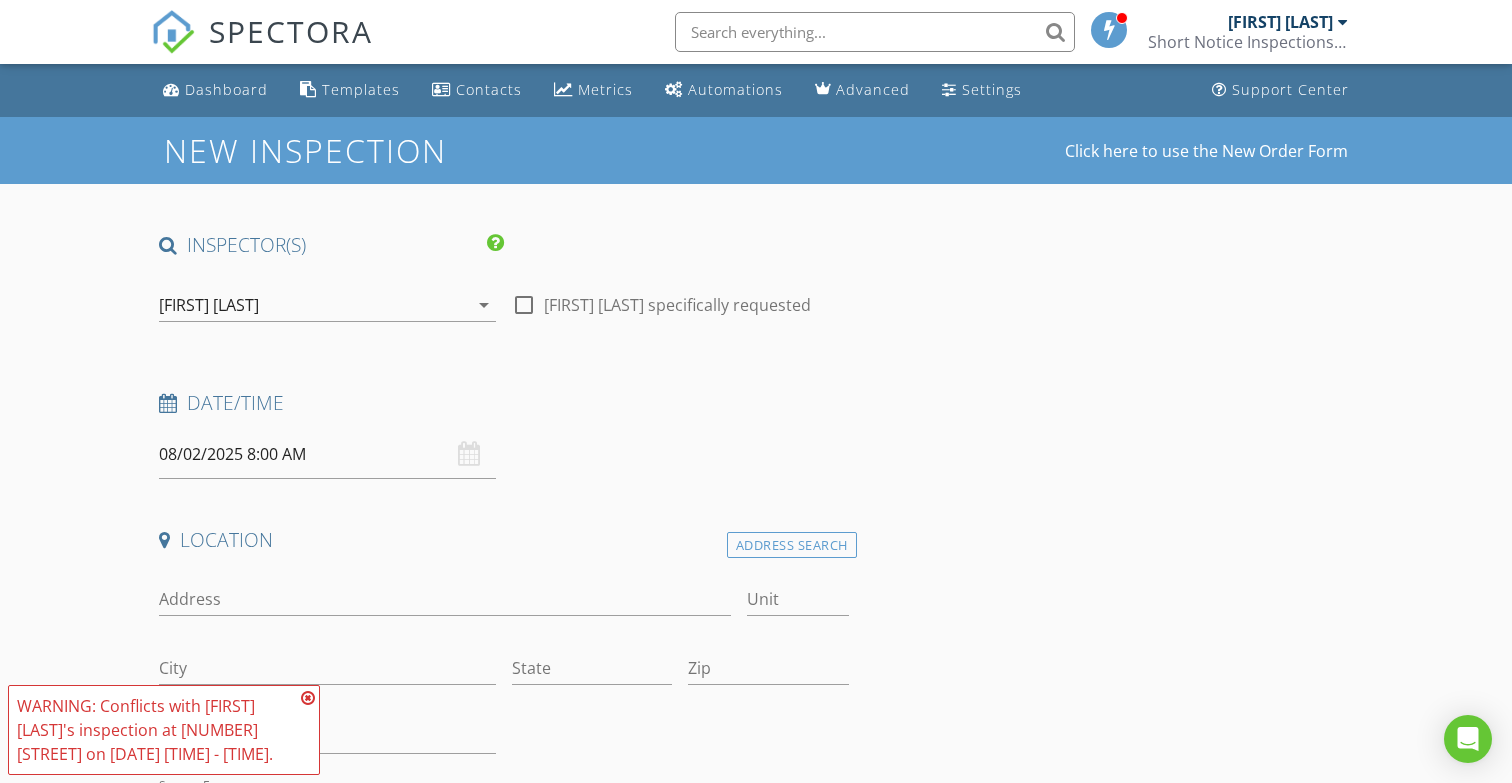 scroll, scrollTop: 0, scrollLeft: 0, axis: both 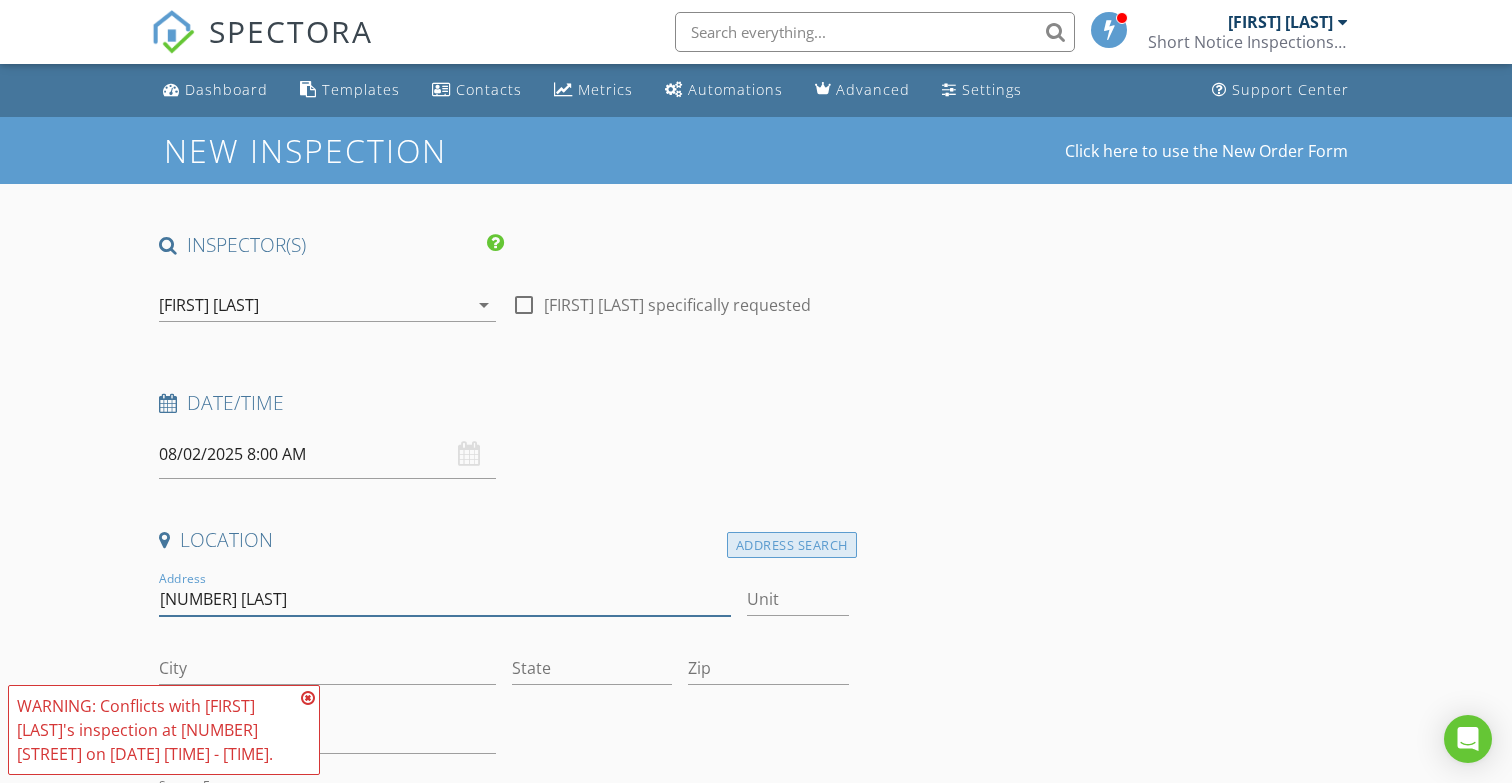 type on "8 cornish" 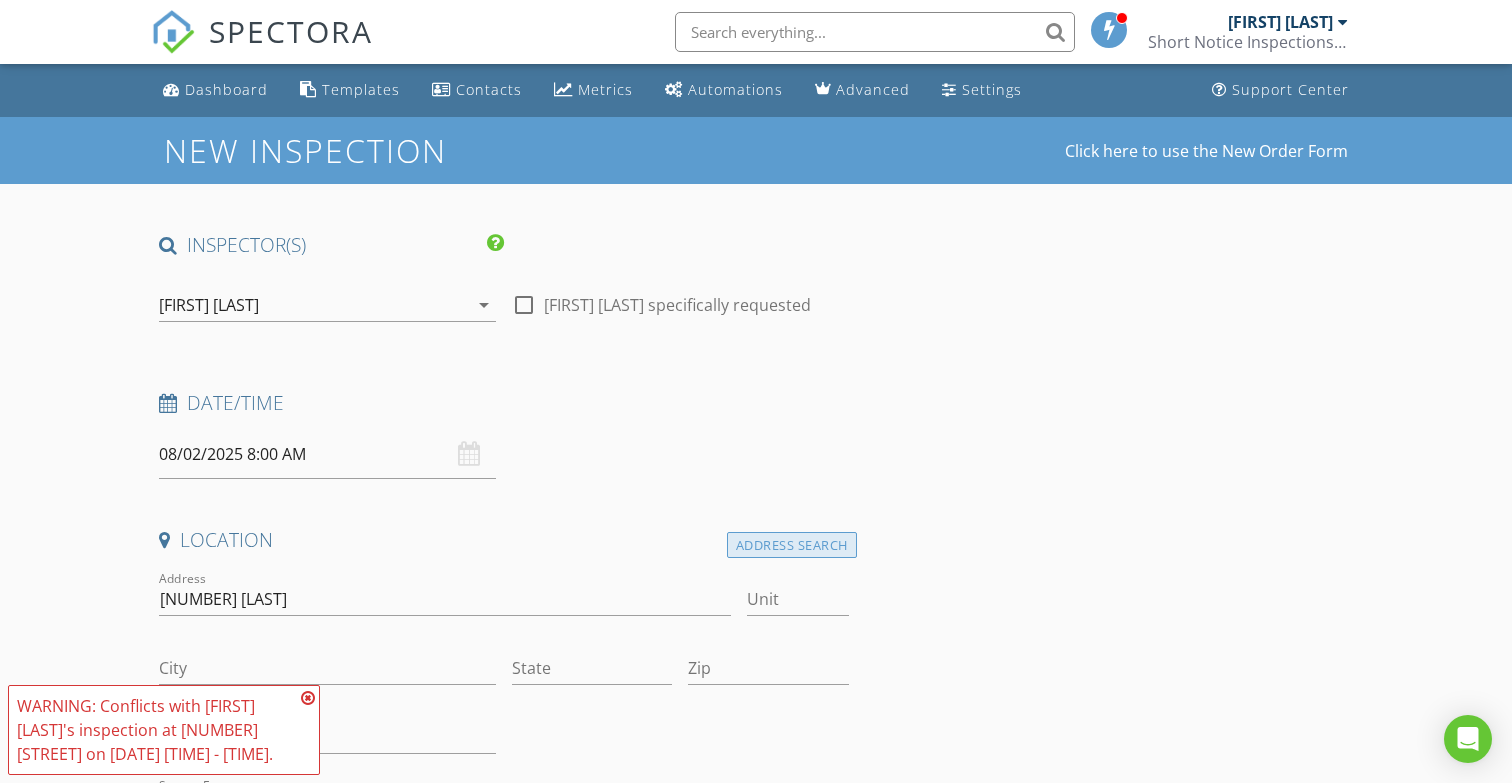 click on "Address Search" at bounding box center [792, 545] 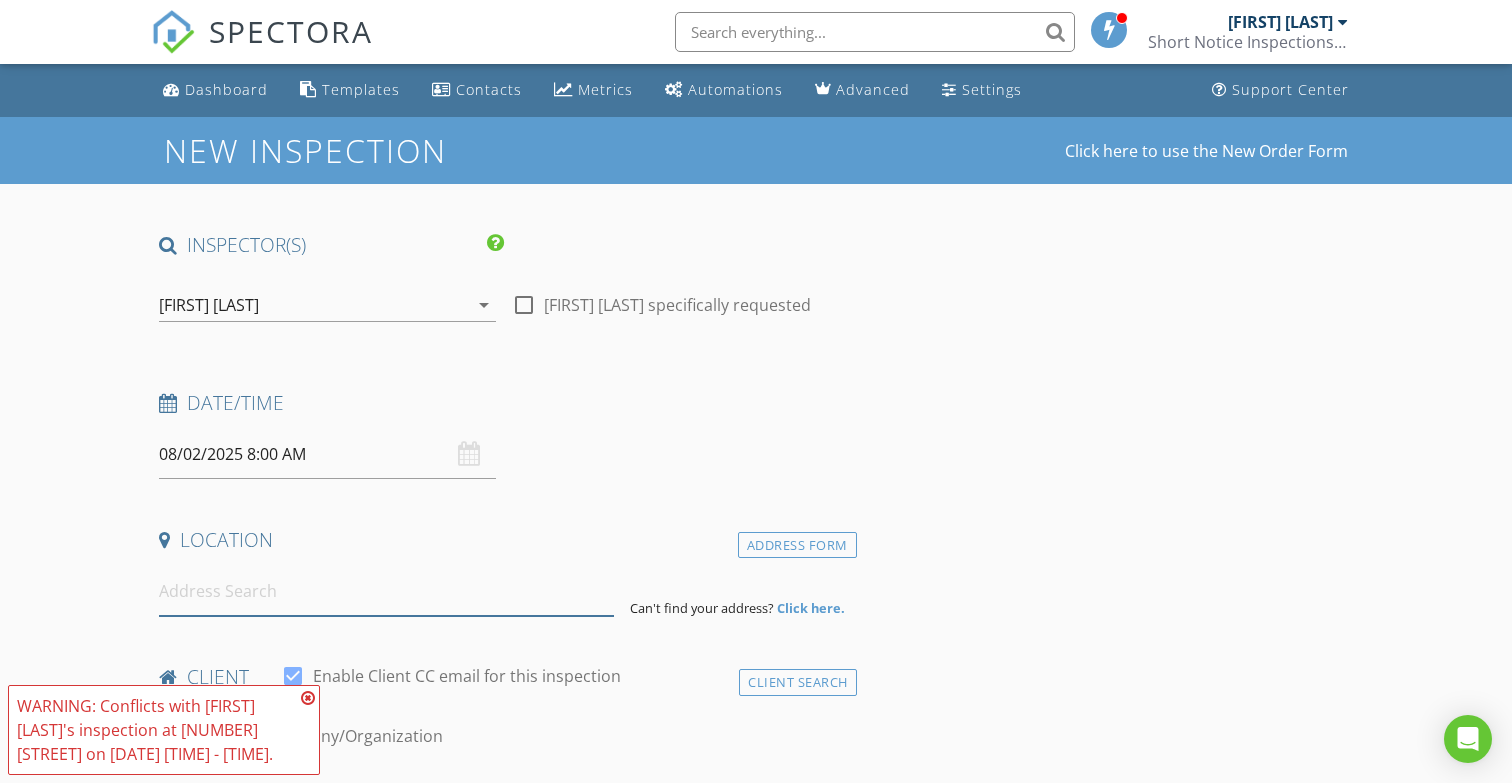 click at bounding box center (386, 591) 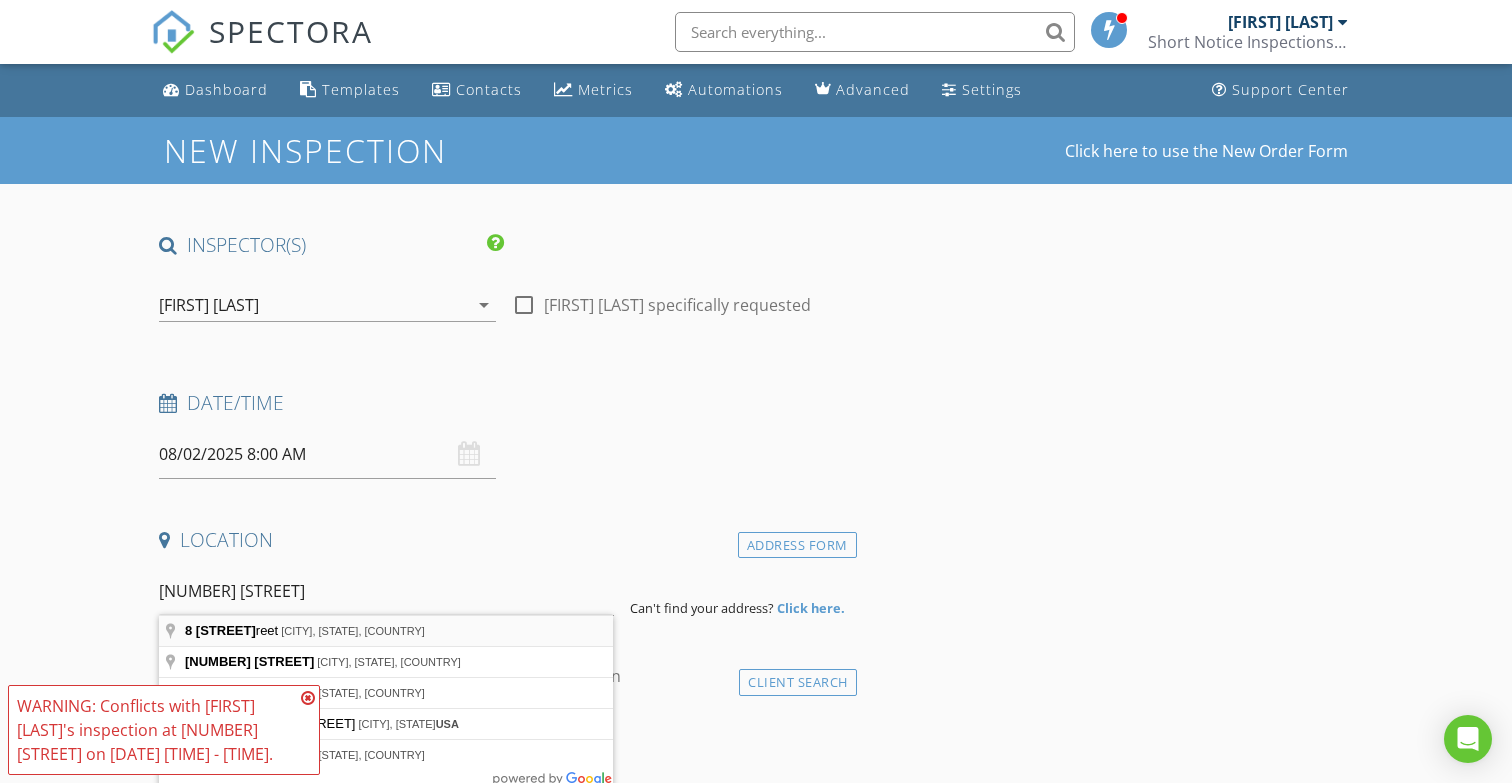 type on "8 Cornish Street, Carver, MA, USA" 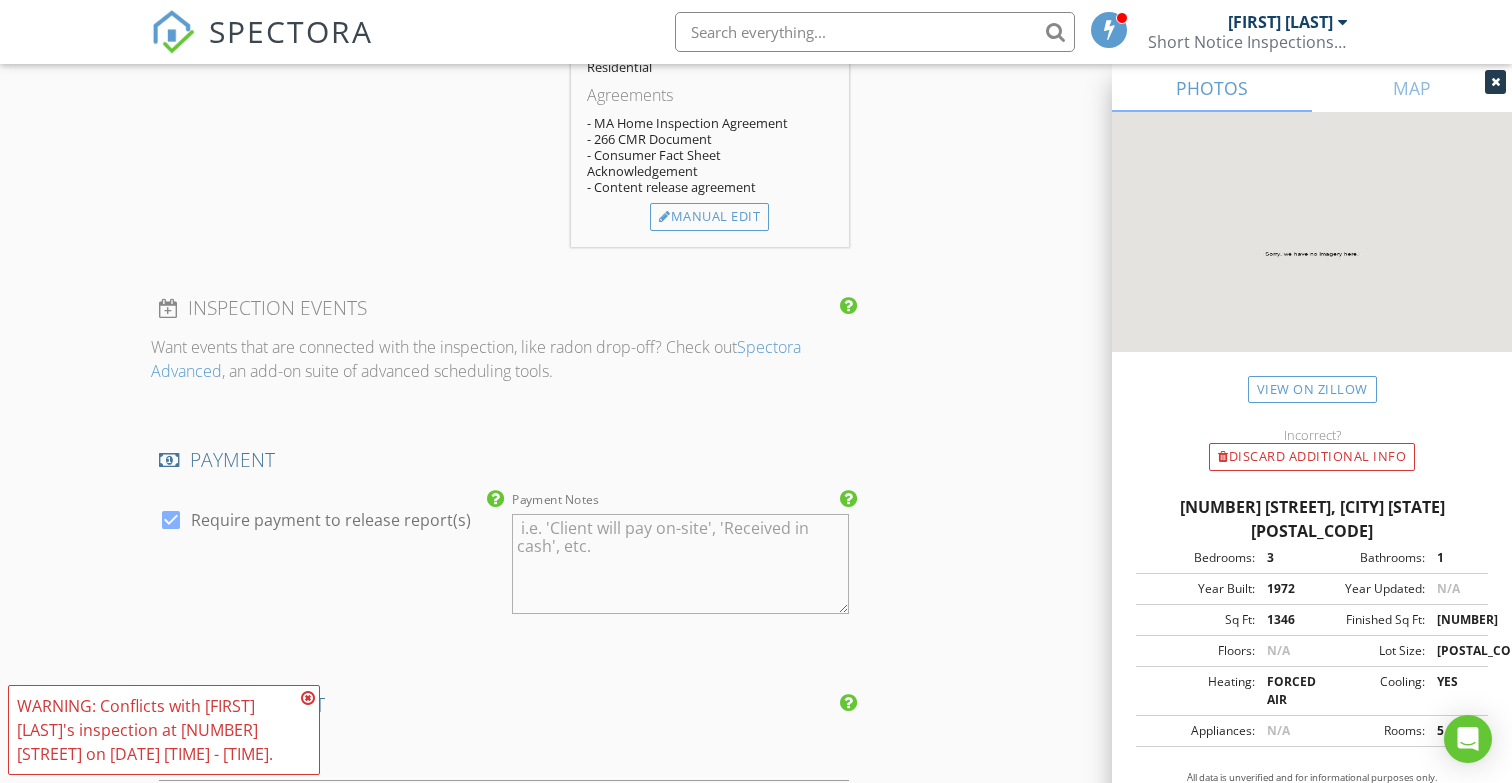 scroll, scrollTop: 1937, scrollLeft: 0, axis: vertical 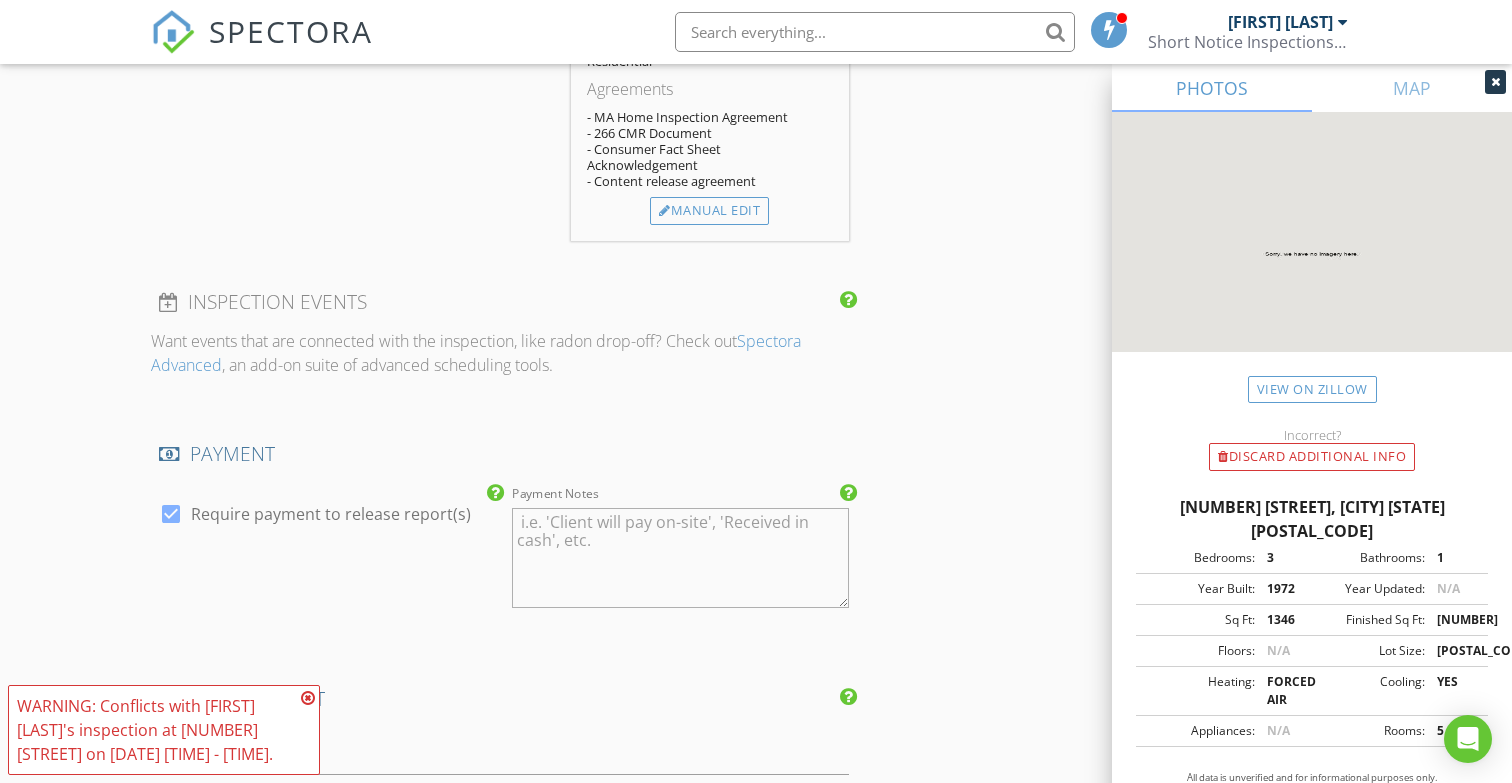 click at bounding box center [308, 698] 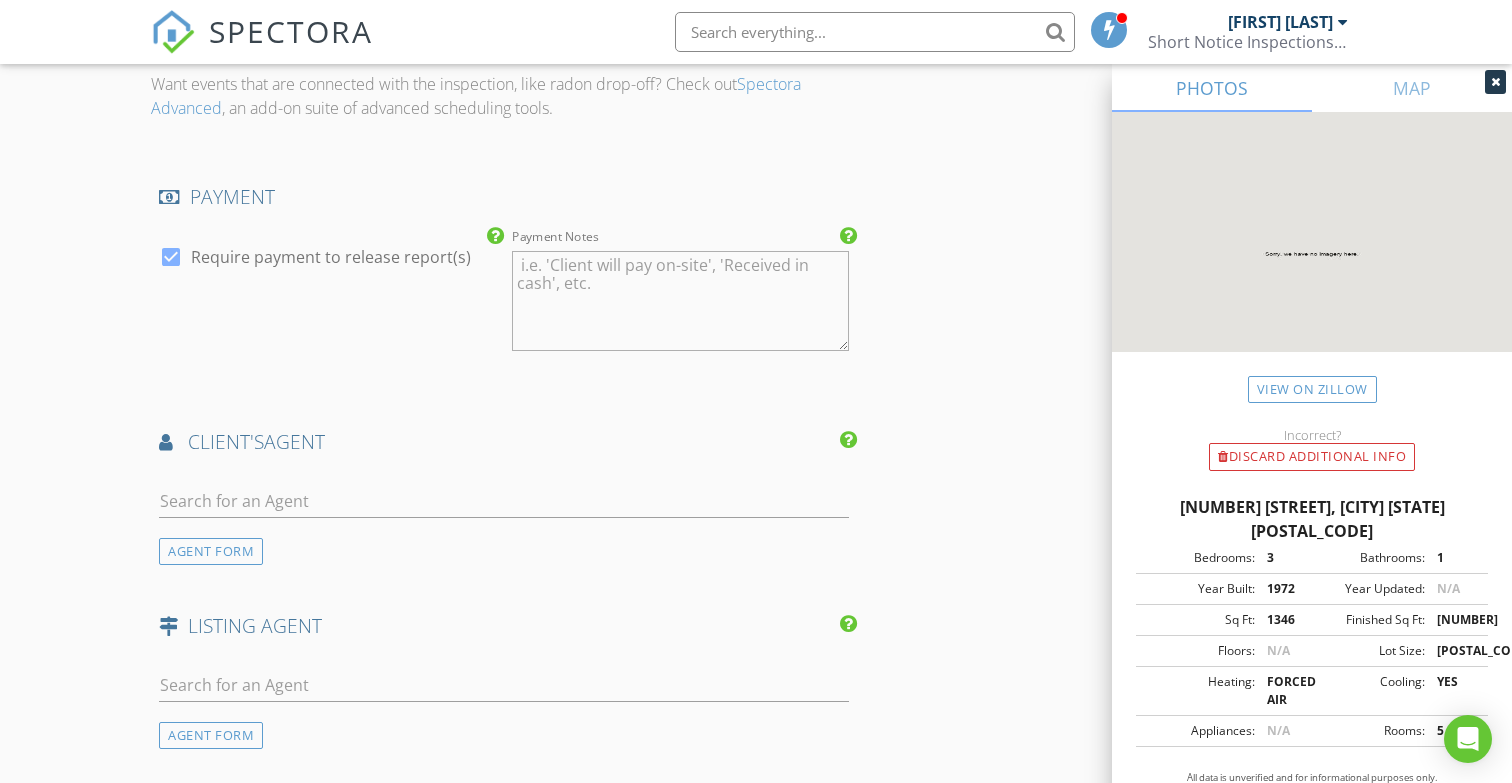 scroll, scrollTop: 2273, scrollLeft: 0, axis: vertical 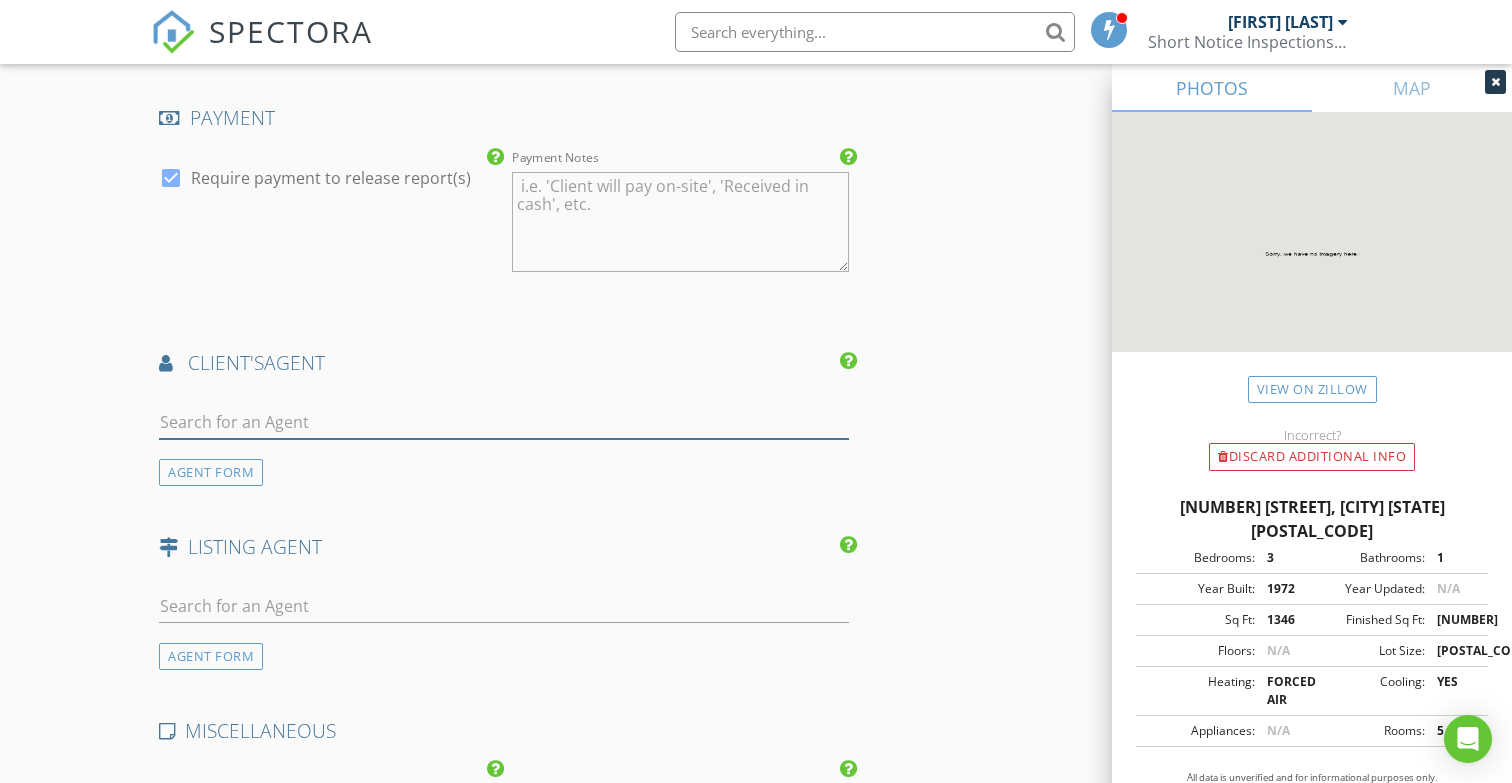 click at bounding box center [504, 422] 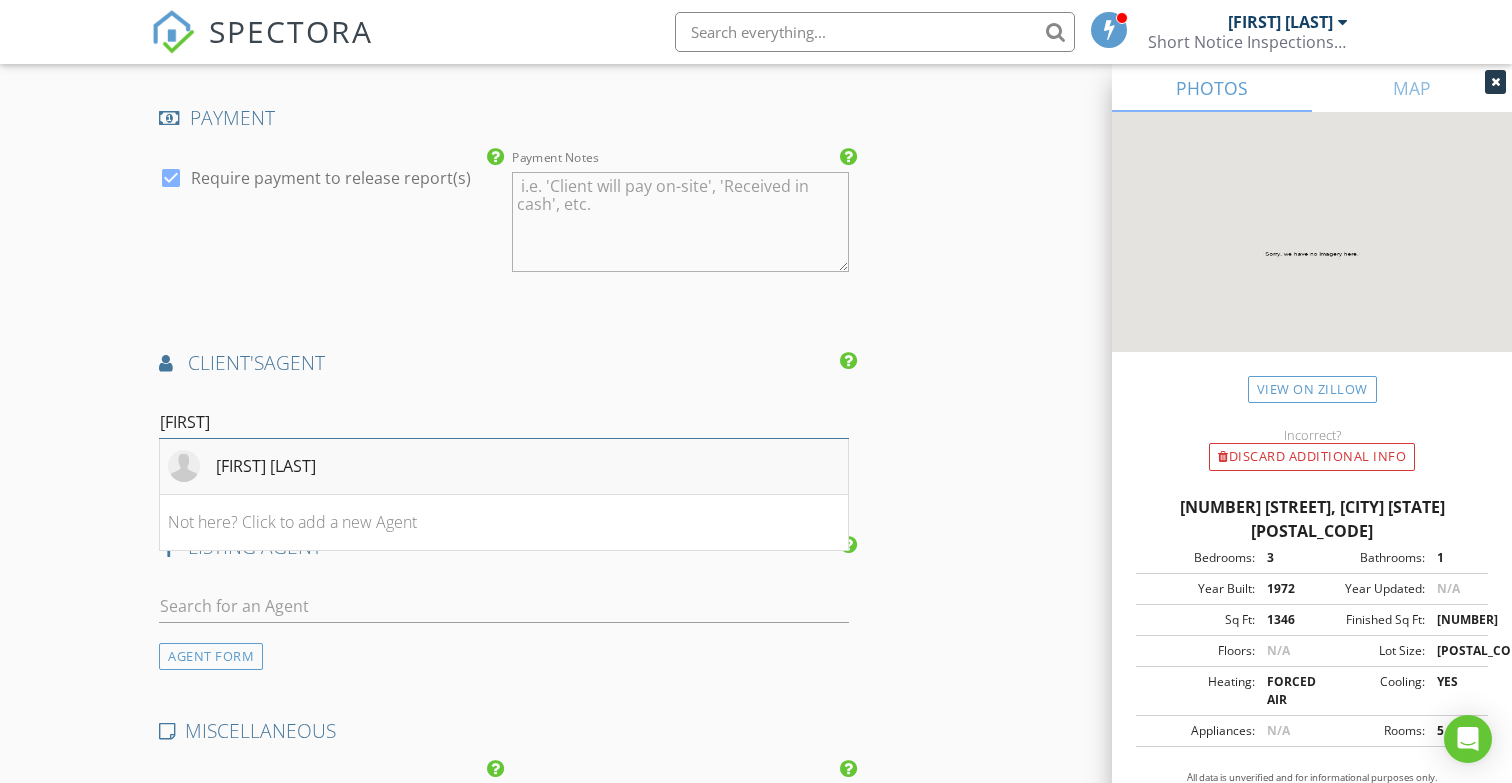 type on "paula" 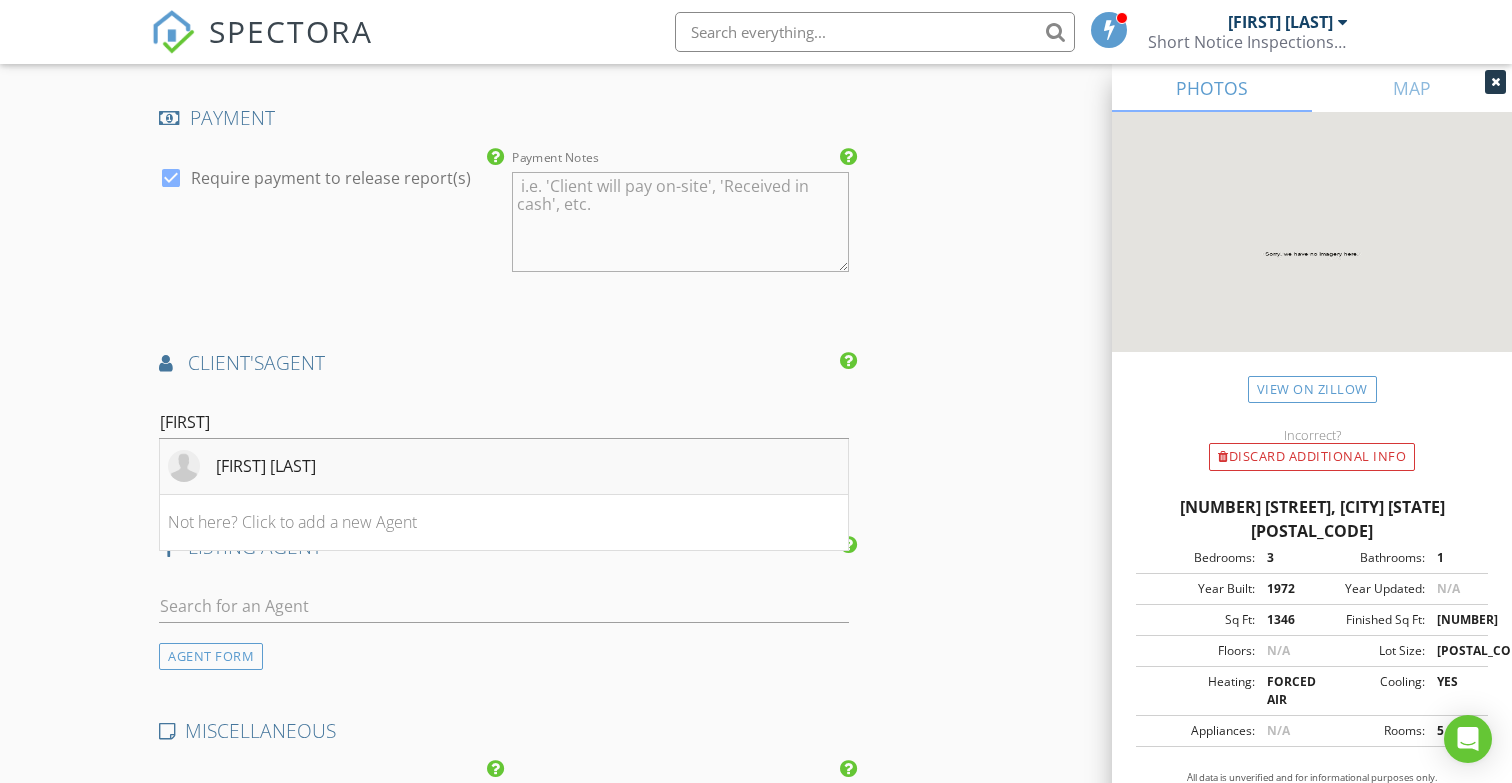 click on "[FIRST] [LAST]" at bounding box center [266, 466] 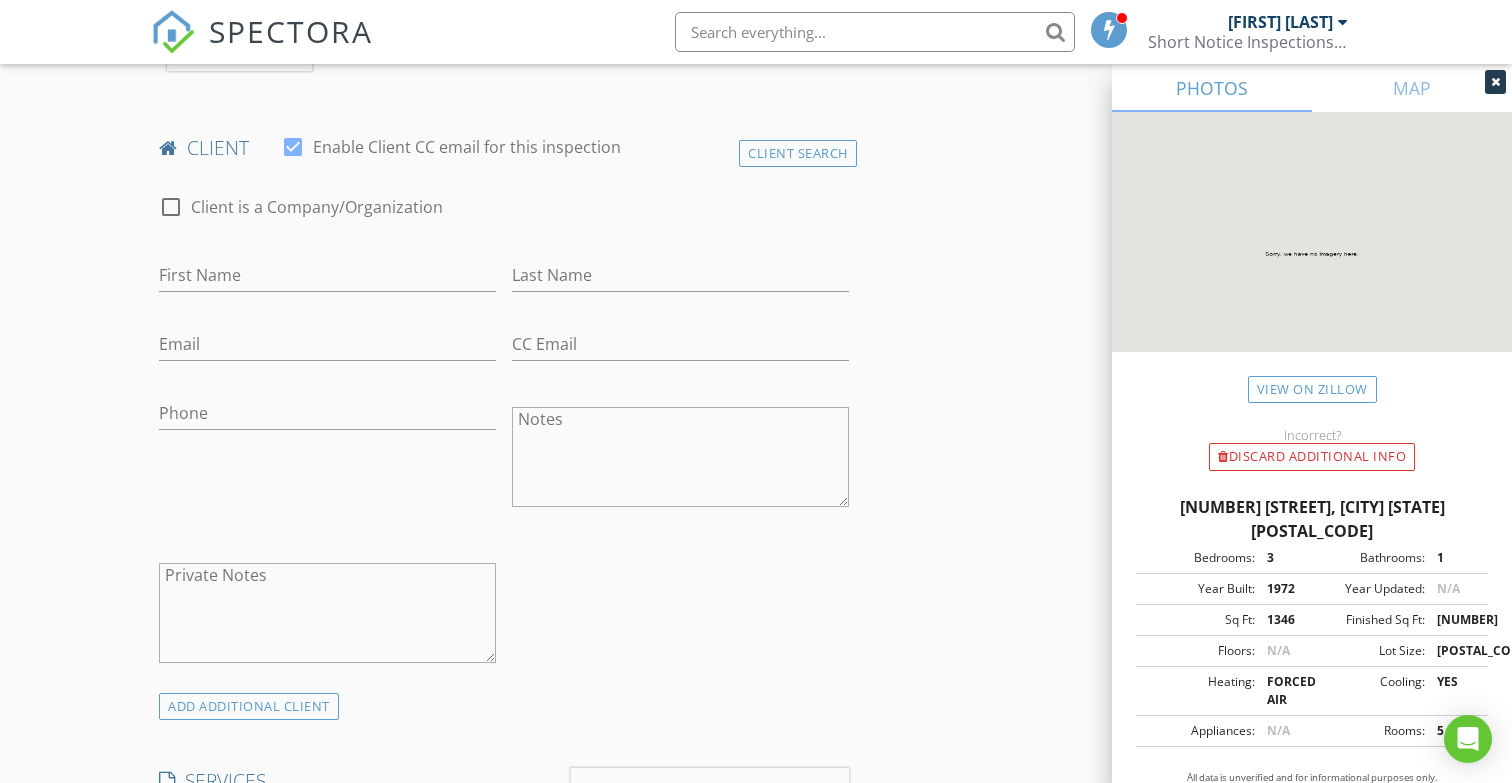 scroll, scrollTop: 682, scrollLeft: 0, axis: vertical 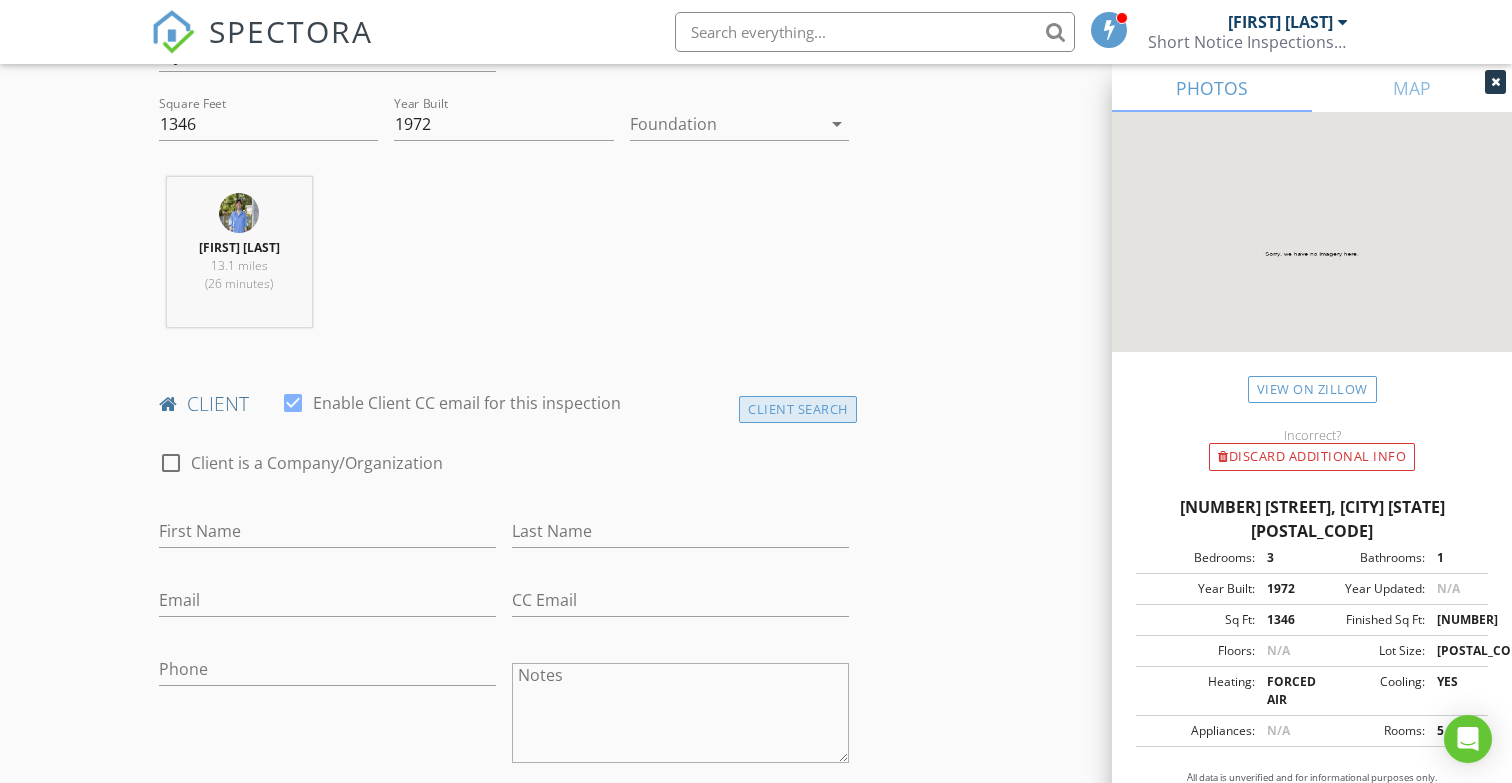click on "Client Search" at bounding box center (798, 409) 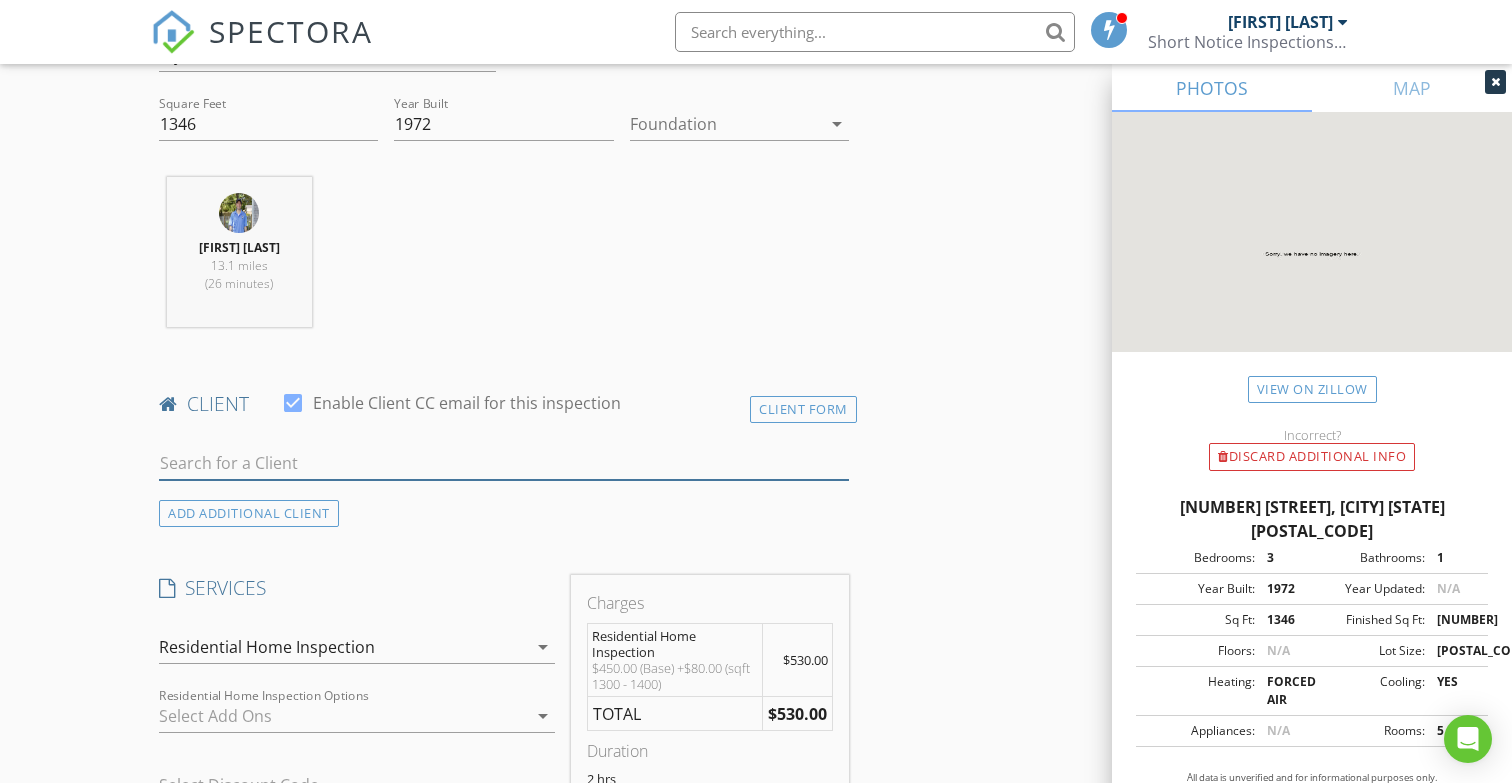 click at bounding box center (504, 463) 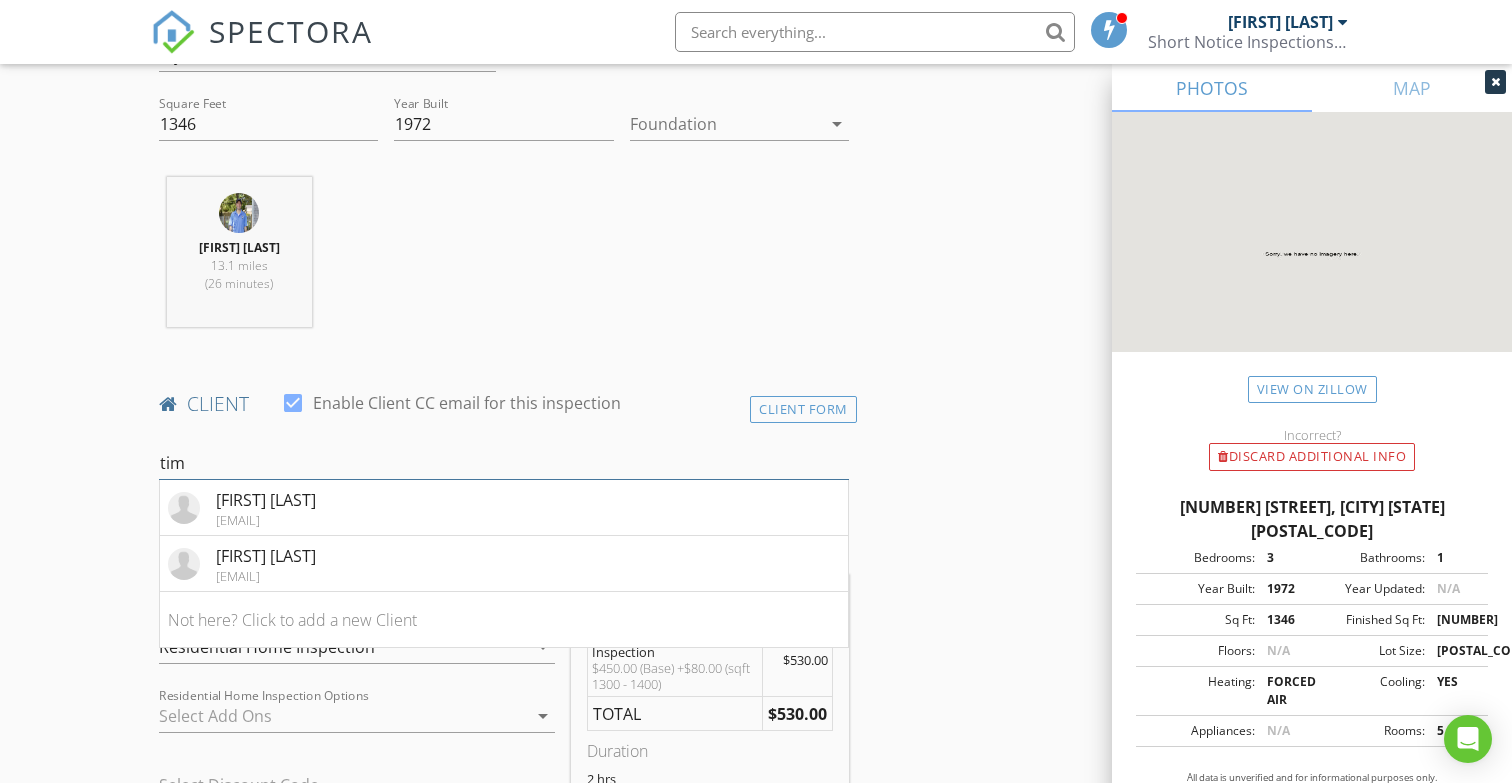 type on "Tim" 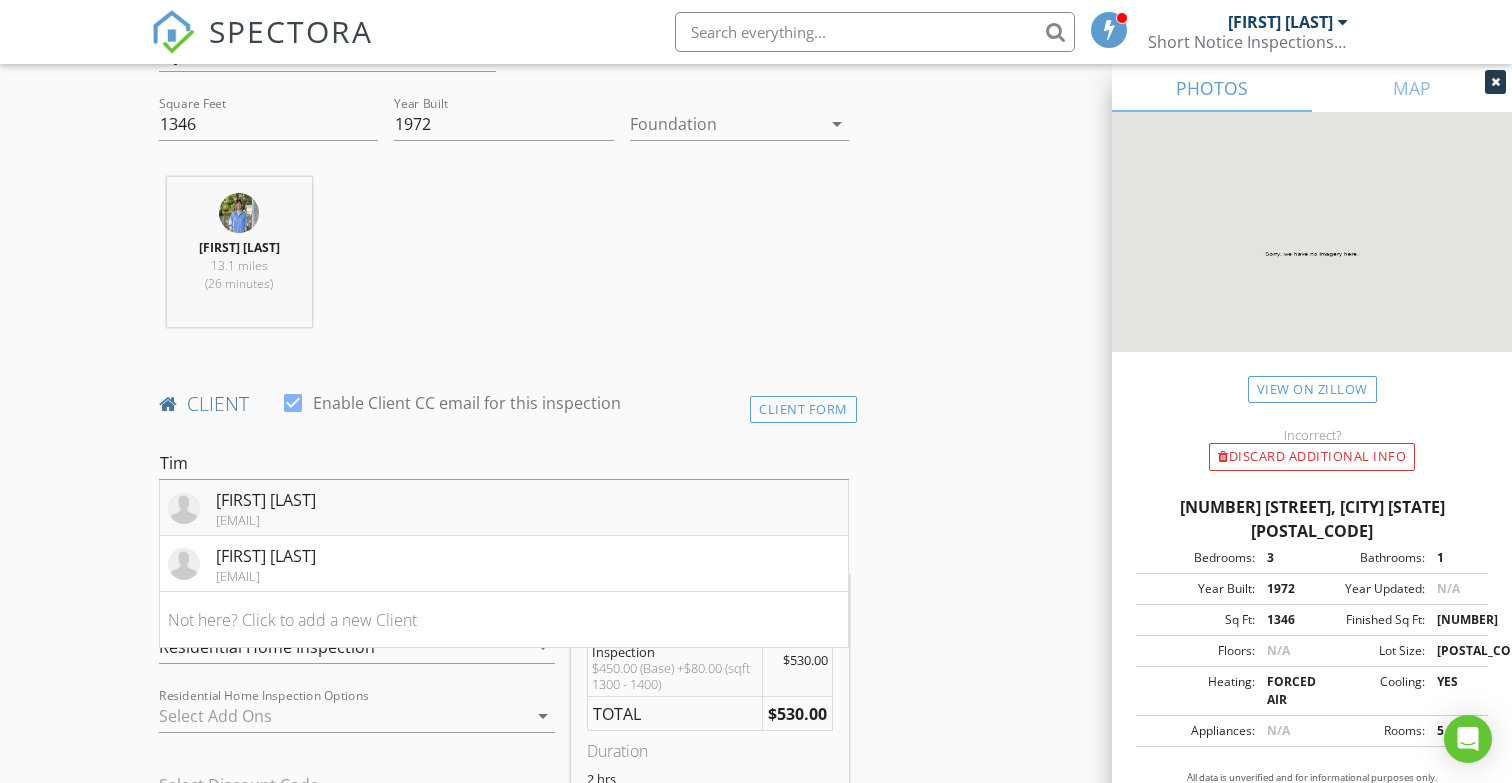 drag, startPoint x: 461, startPoint y: 457, endPoint x: 301, endPoint y: 510, distance: 168.5497 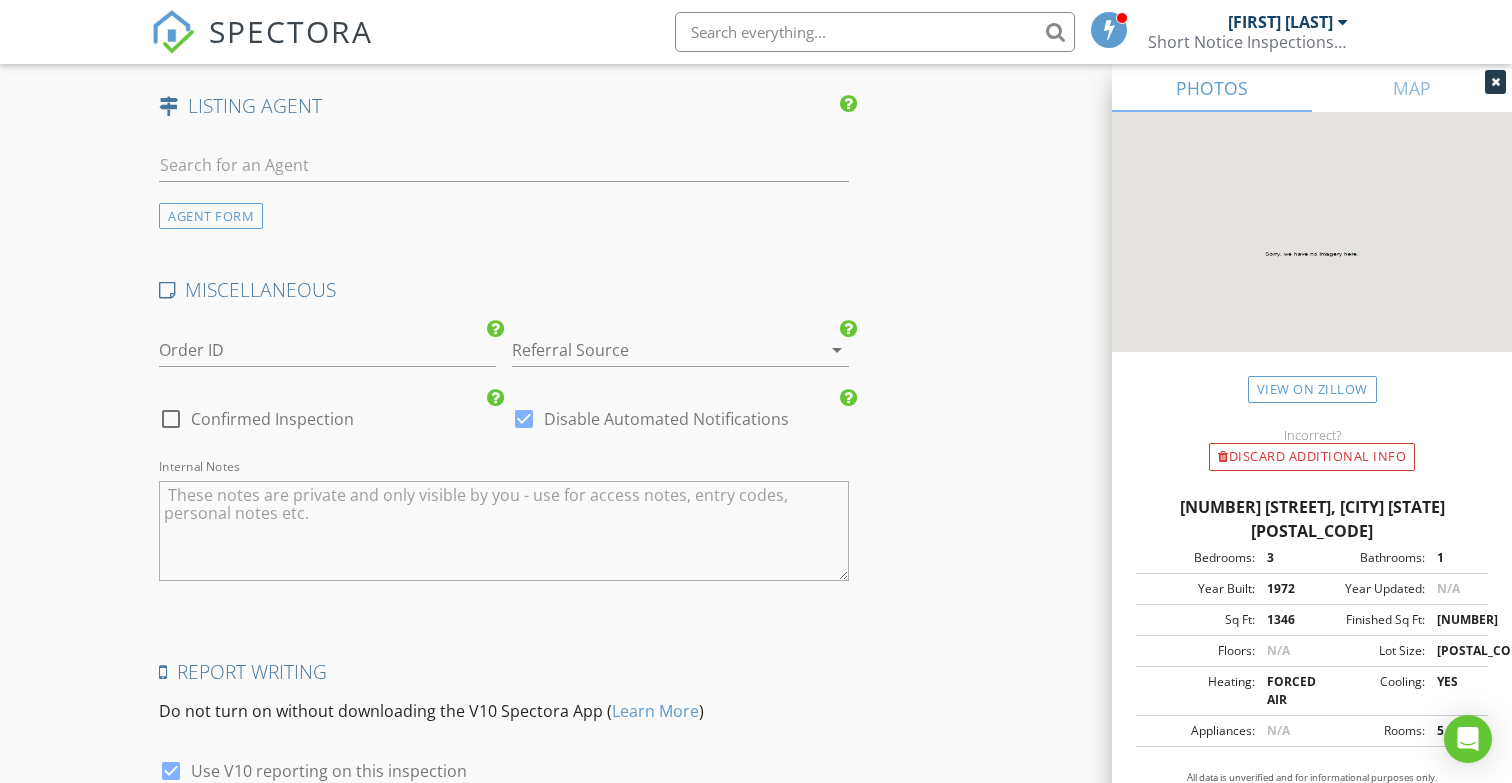 scroll, scrollTop: 3169, scrollLeft: 0, axis: vertical 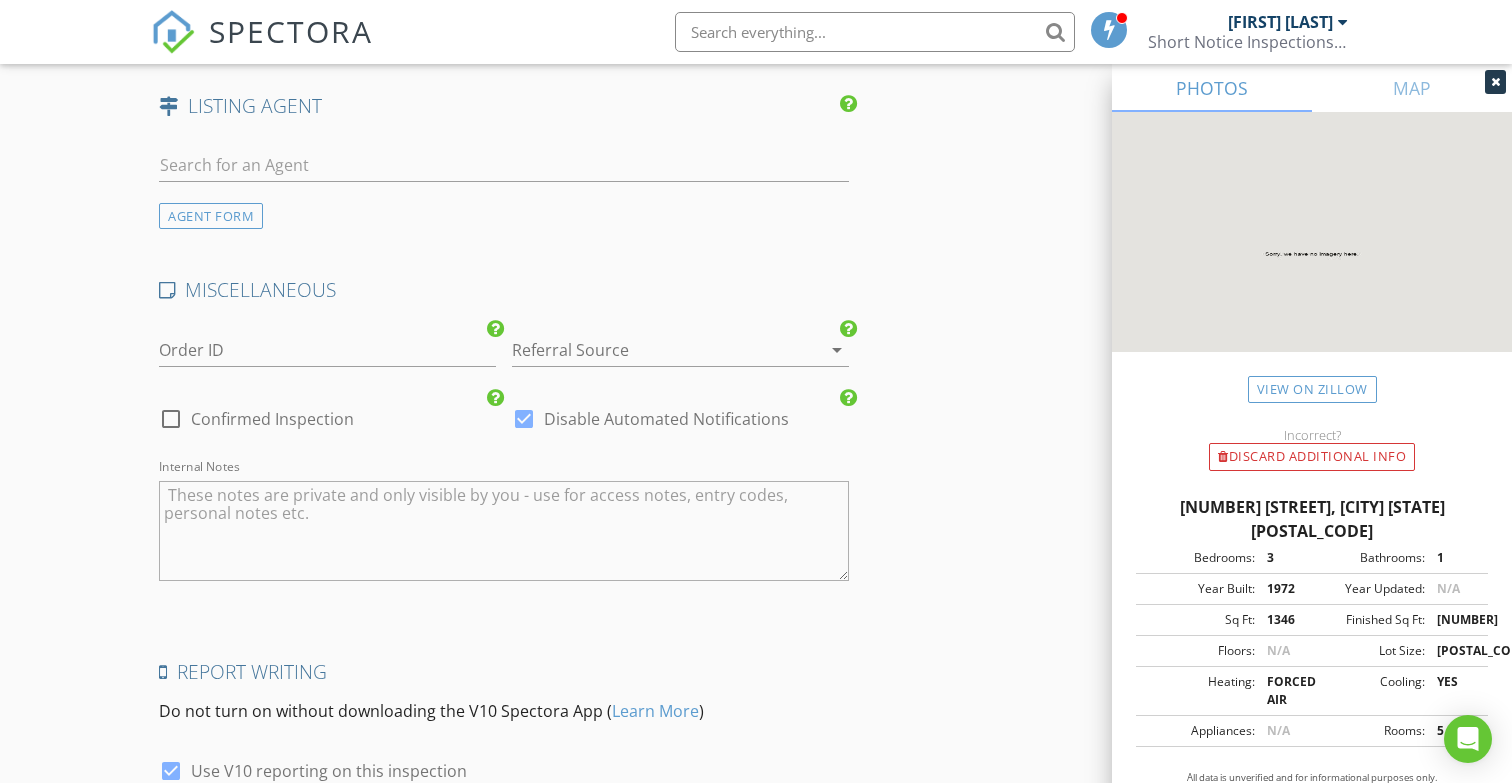 click at bounding box center [652, 350] 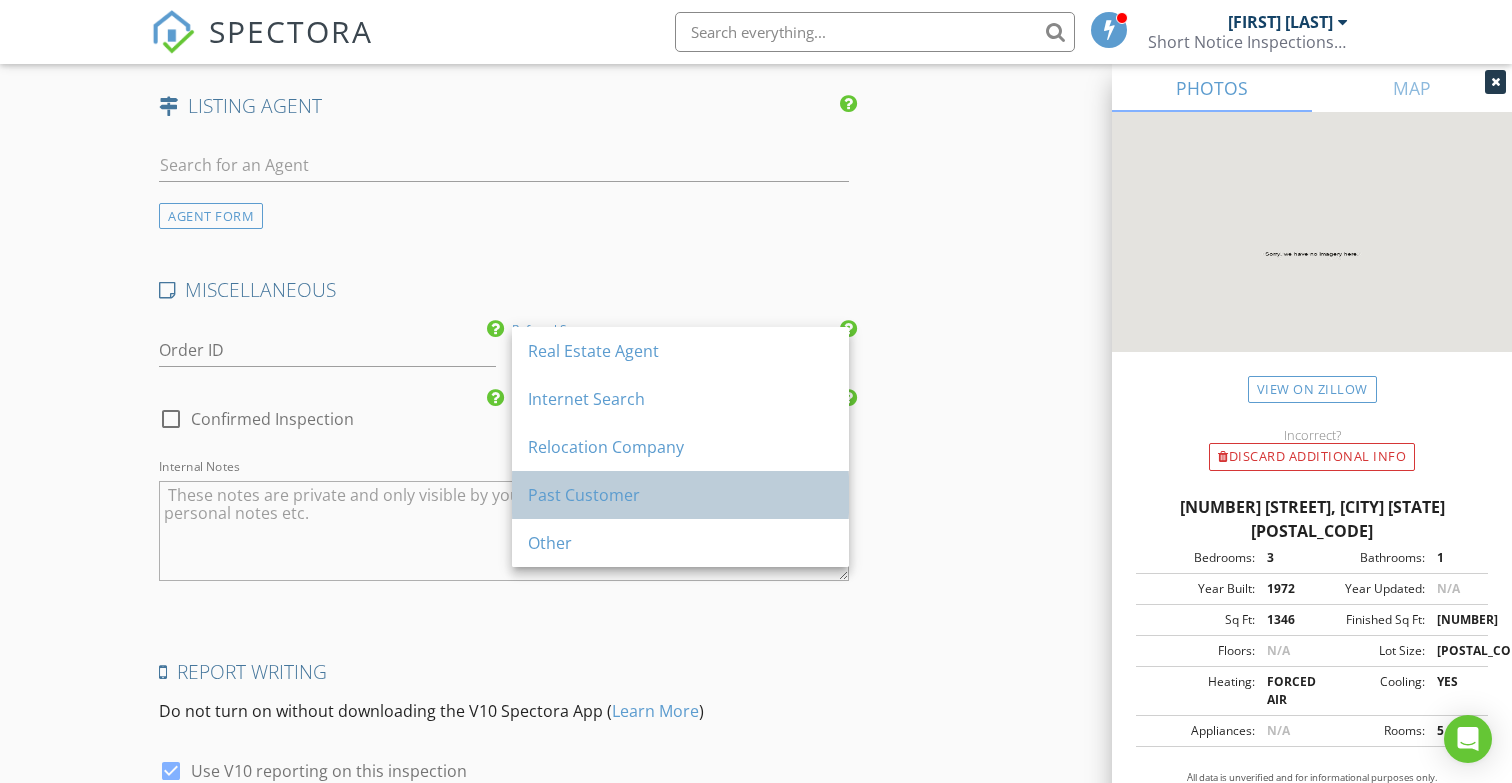 click on "Past Customer" at bounding box center (680, 495) 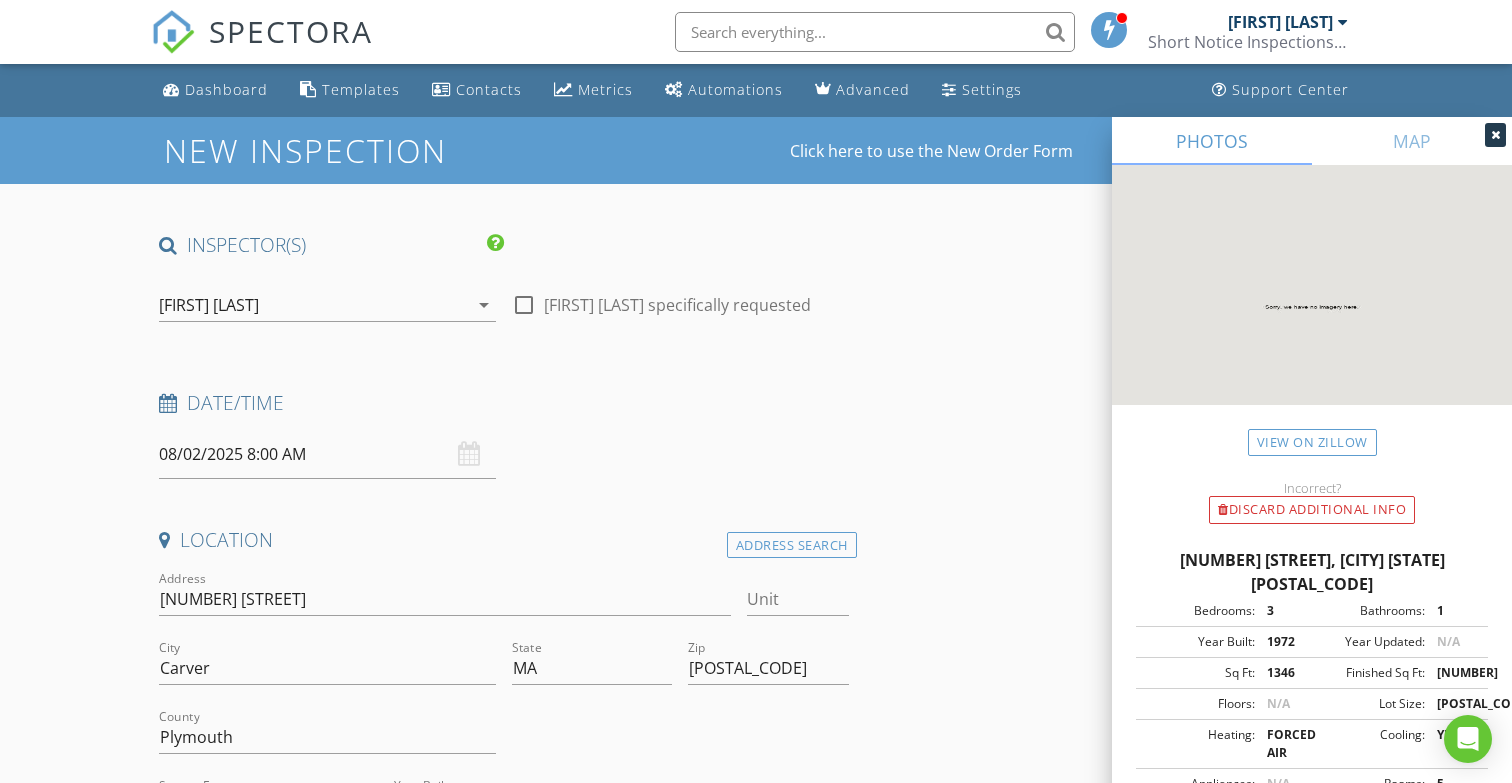 scroll, scrollTop: 0, scrollLeft: 0, axis: both 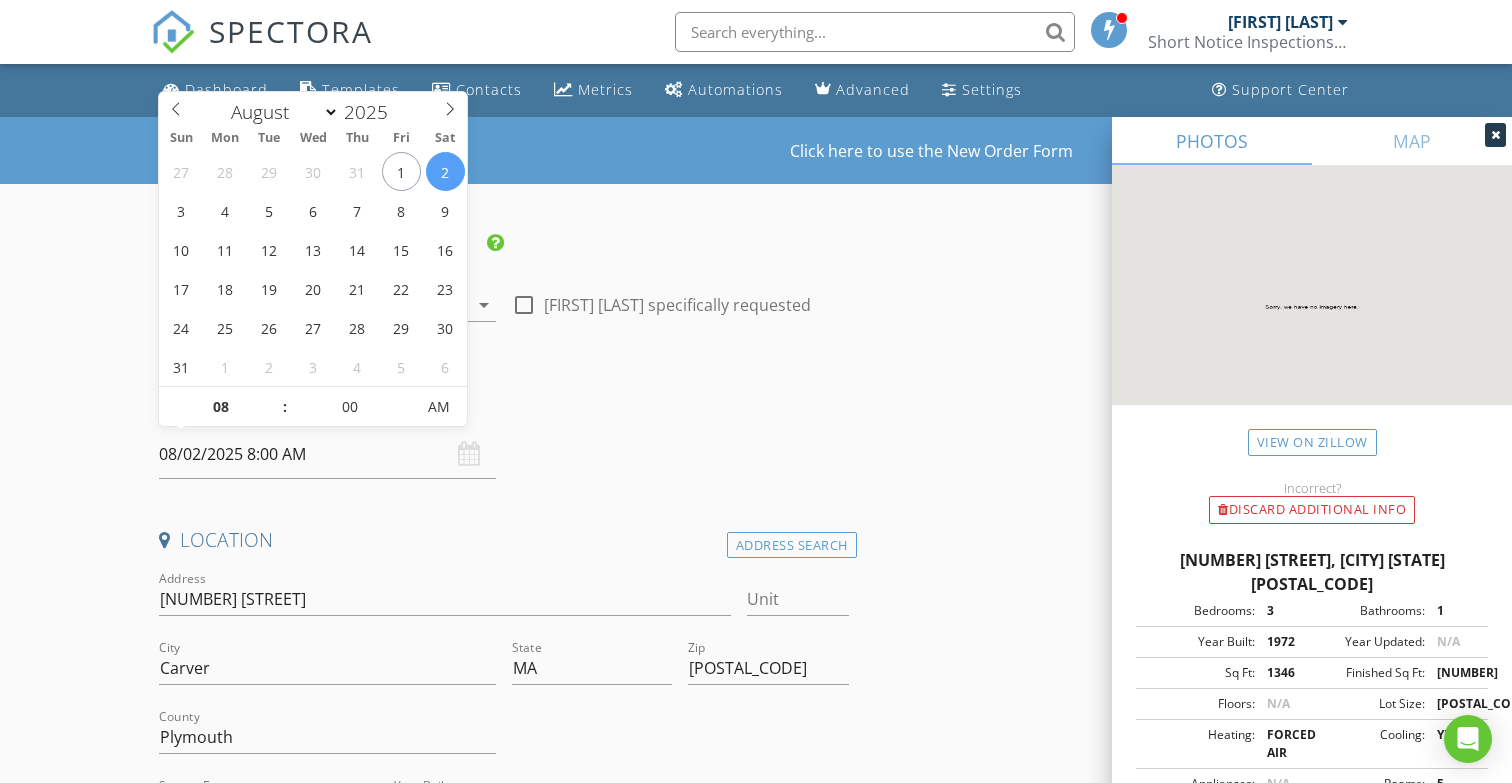 click on "08/02/2025 8:00 AM" at bounding box center (327, 454) 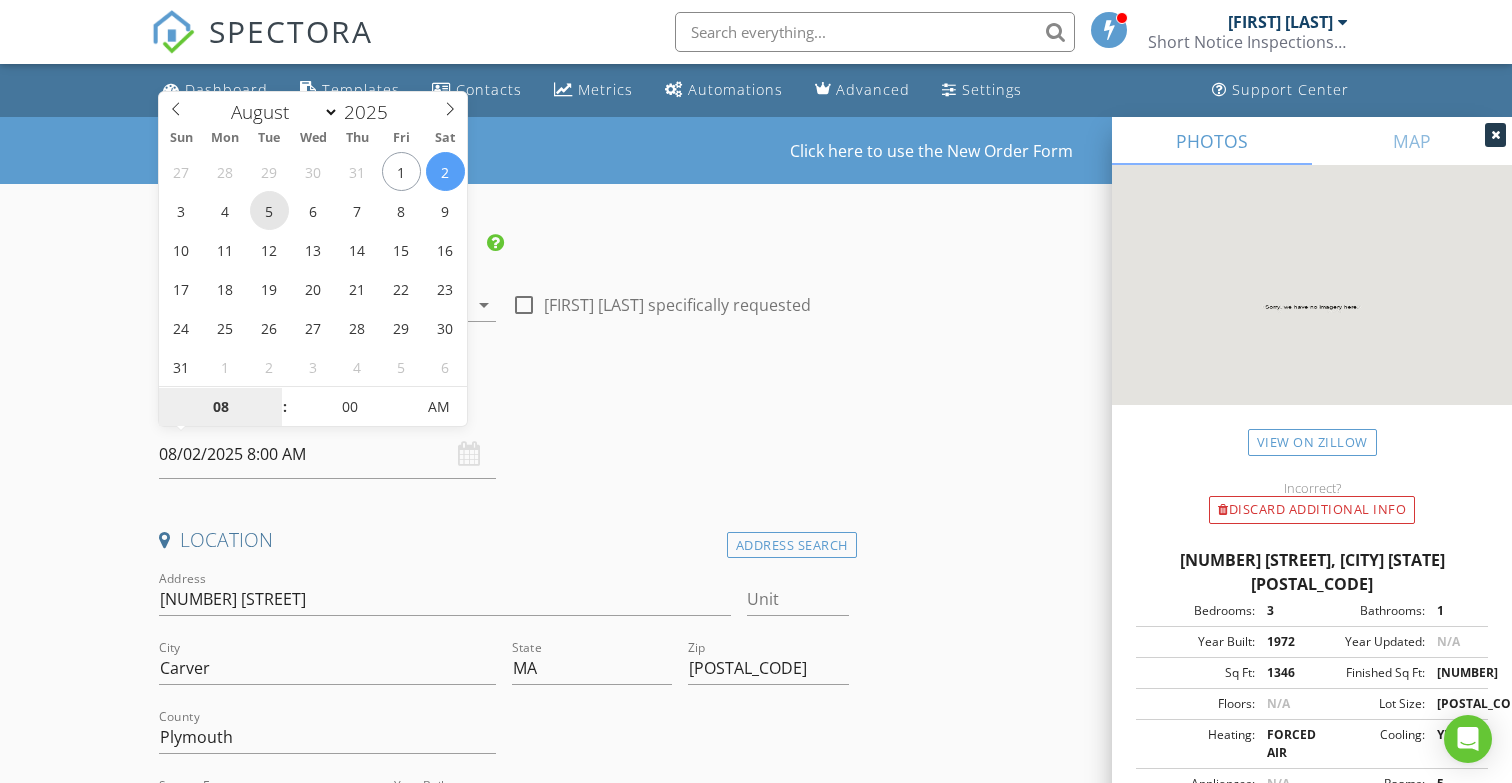 type on "08/05/2025 8:00 AM" 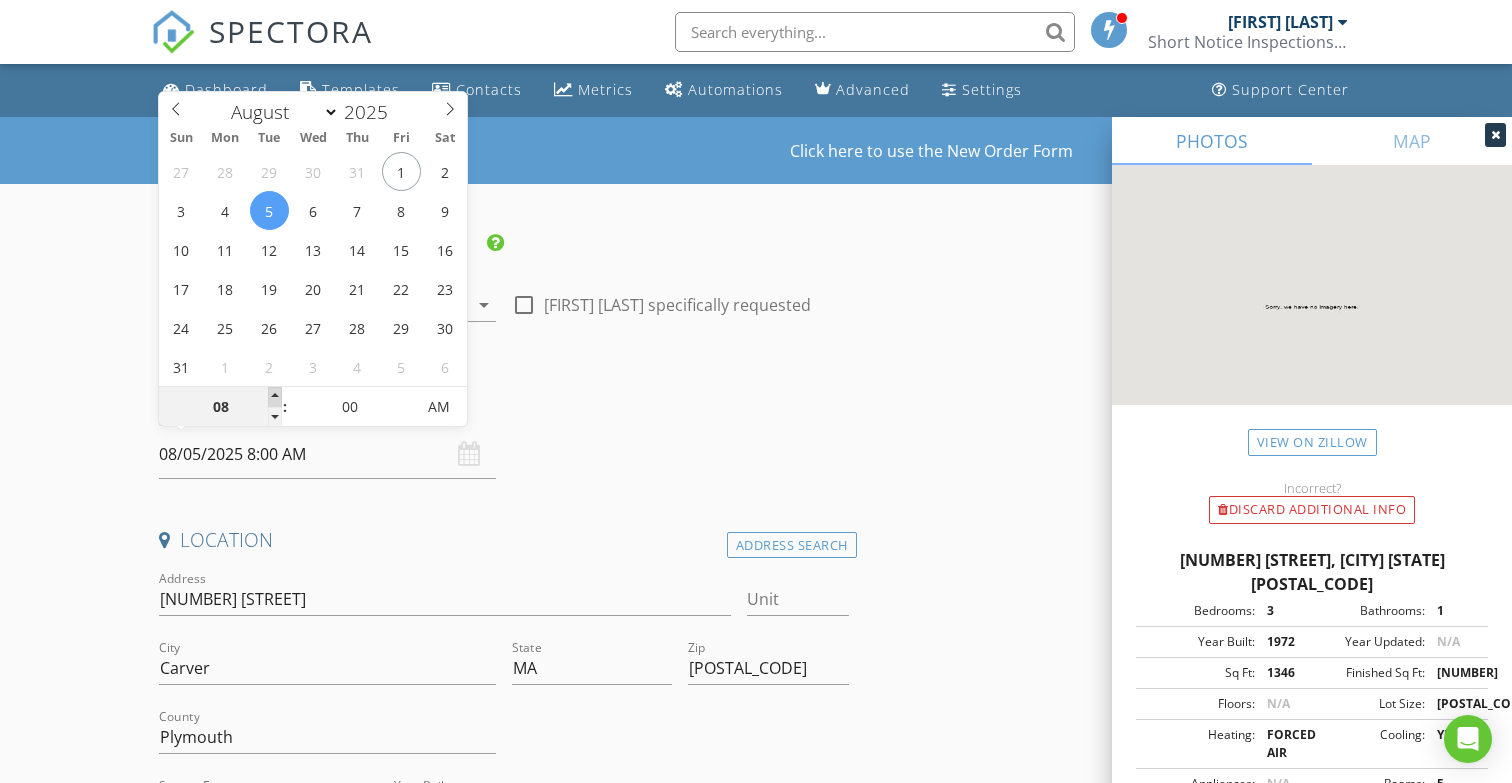 type on "09" 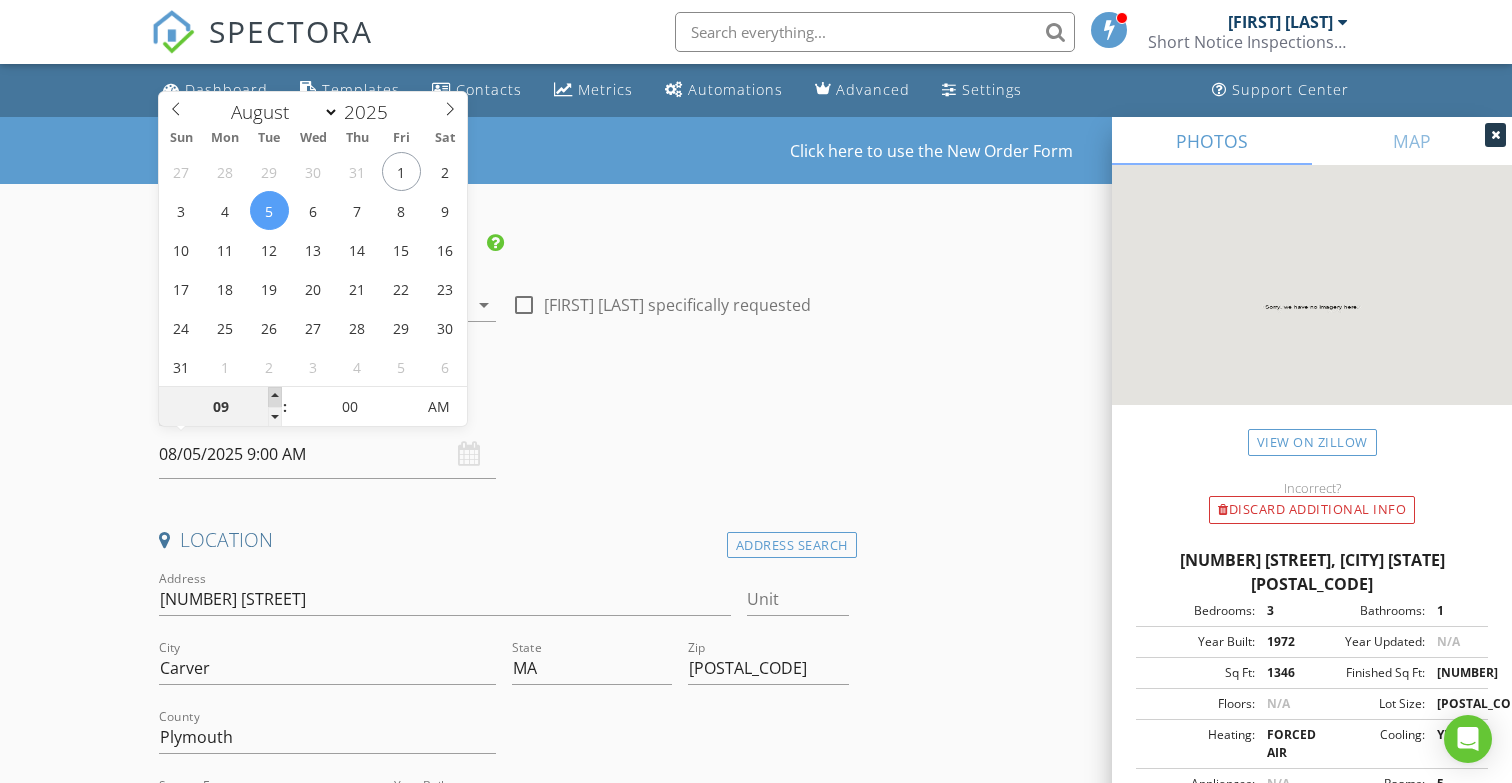 click at bounding box center [275, 397] 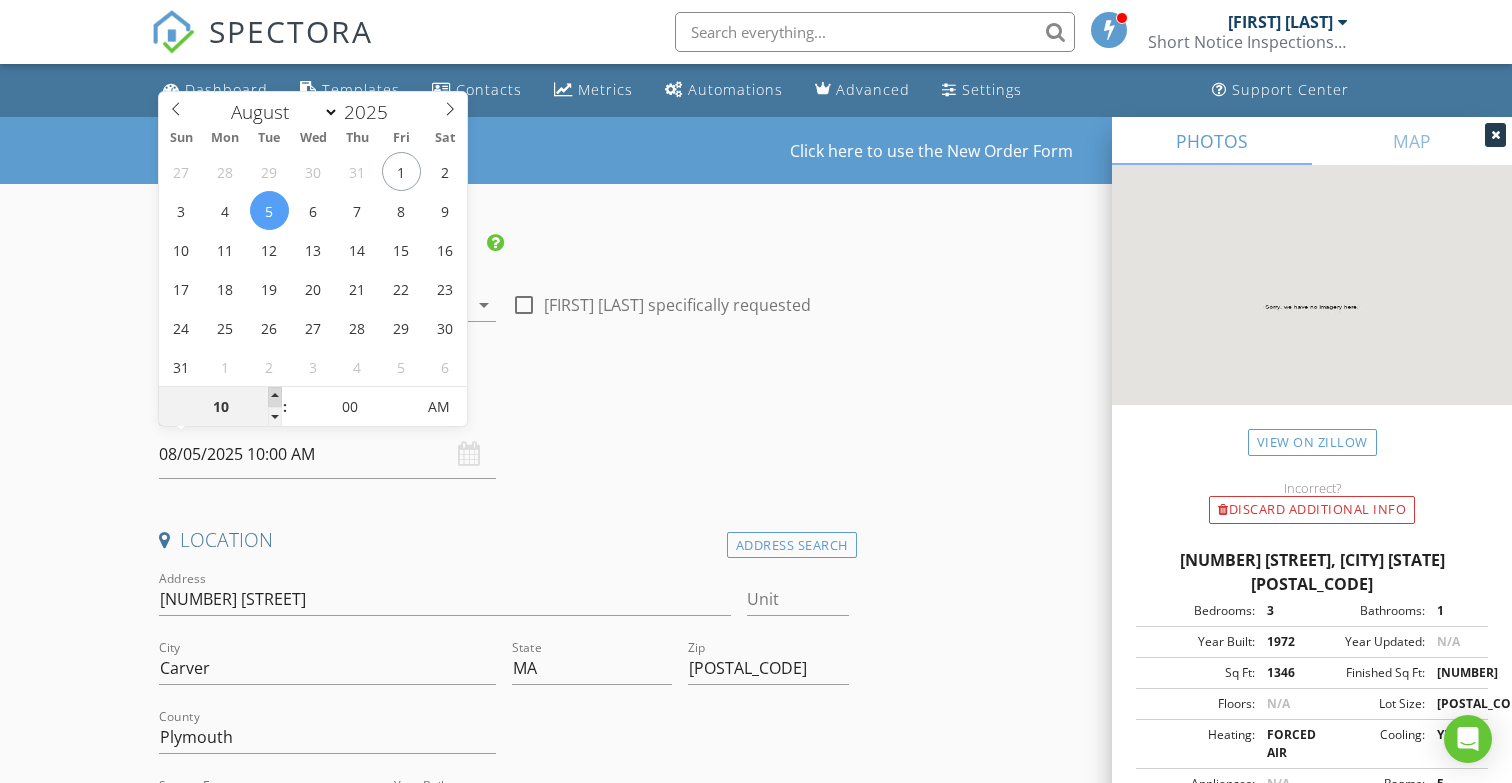 click at bounding box center [275, 397] 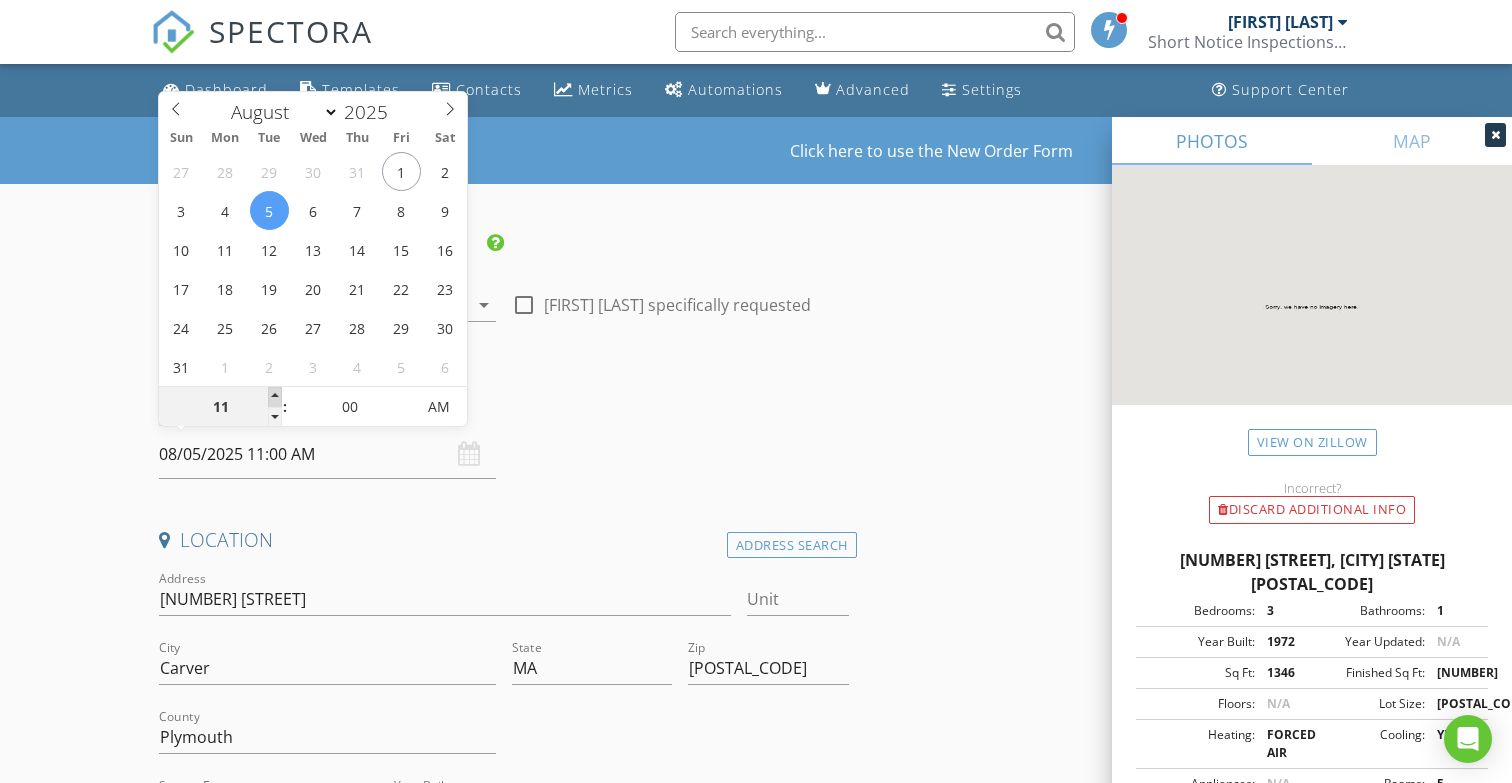 click at bounding box center (275, 397) 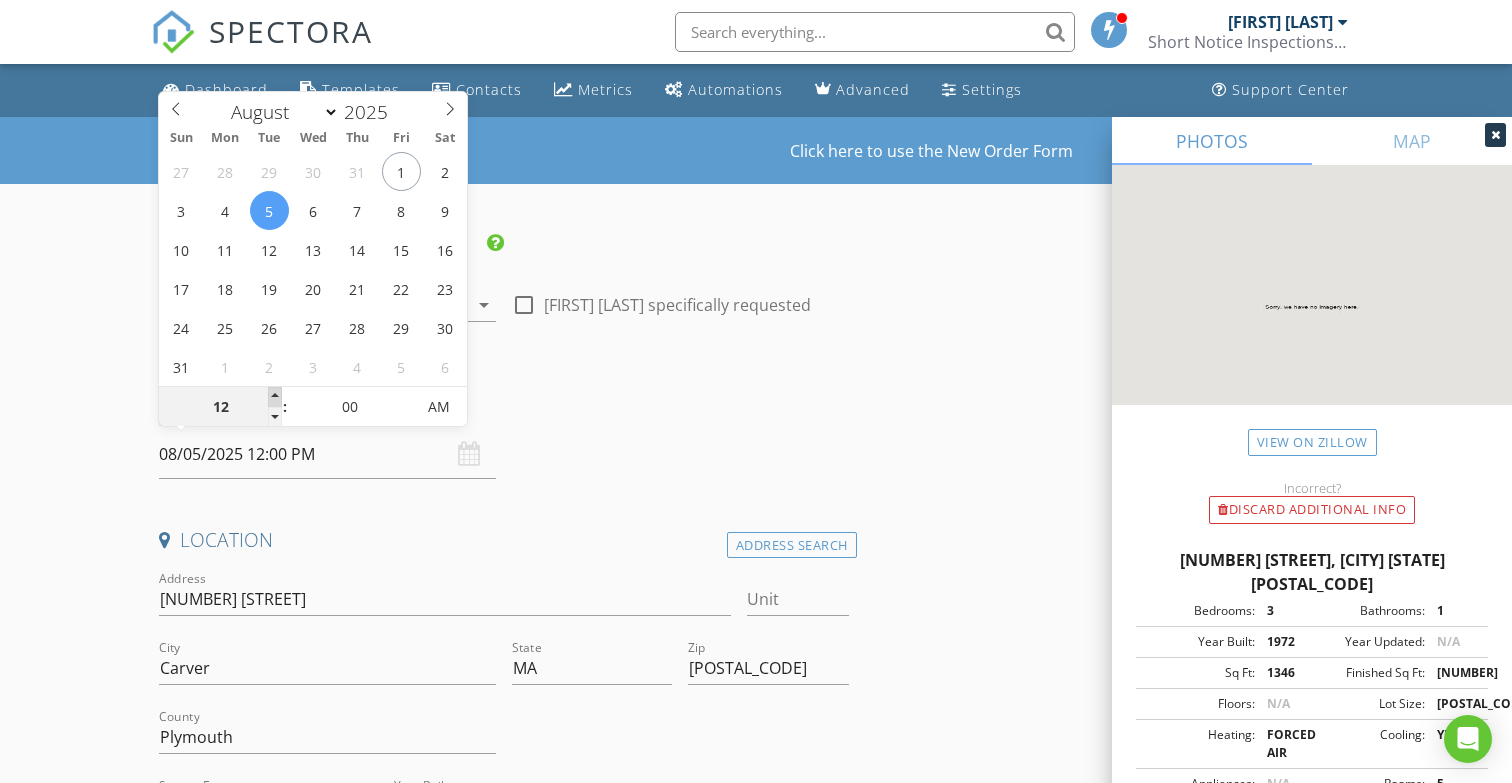 click at bounding box center [275, 397] 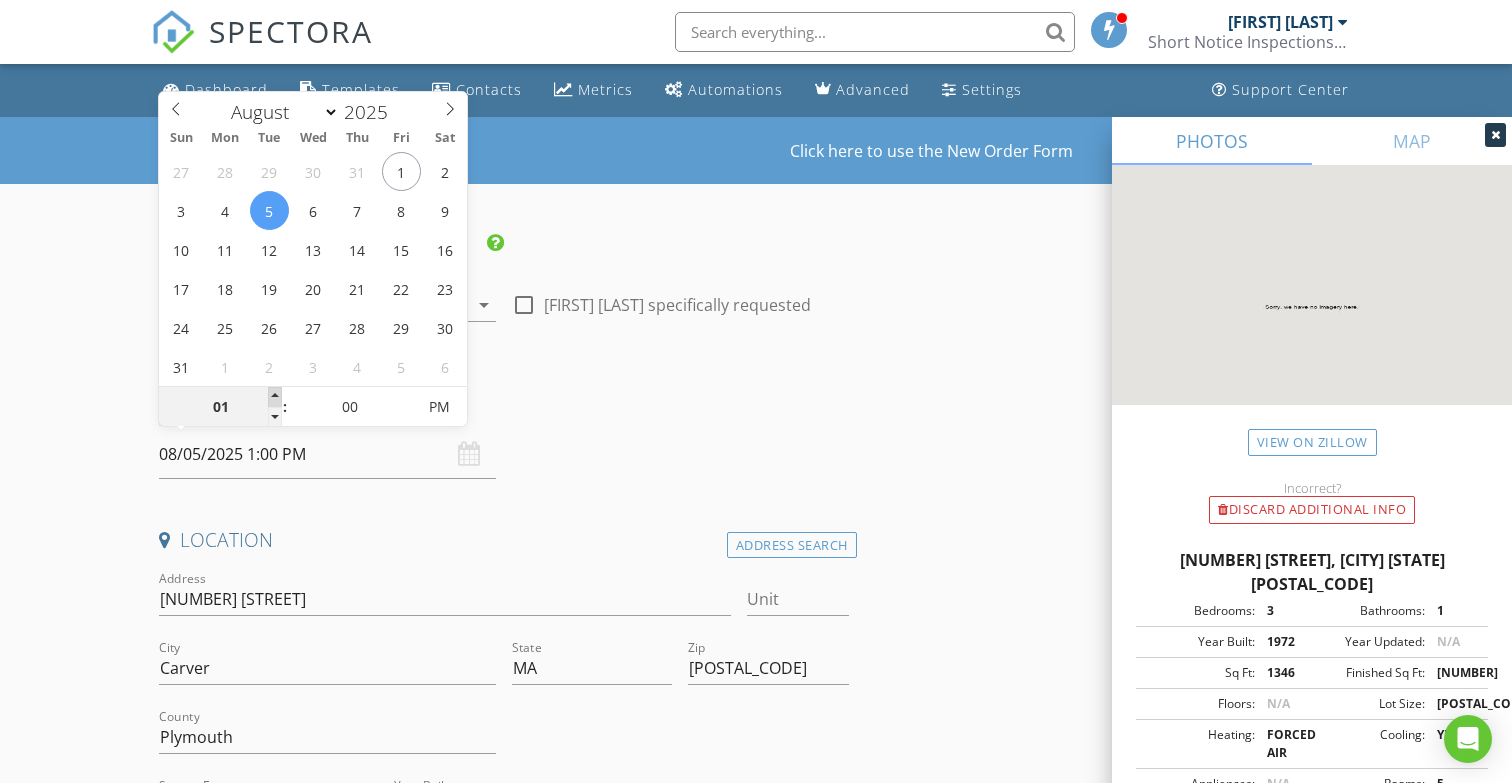 click at bounding box center (275, 397) 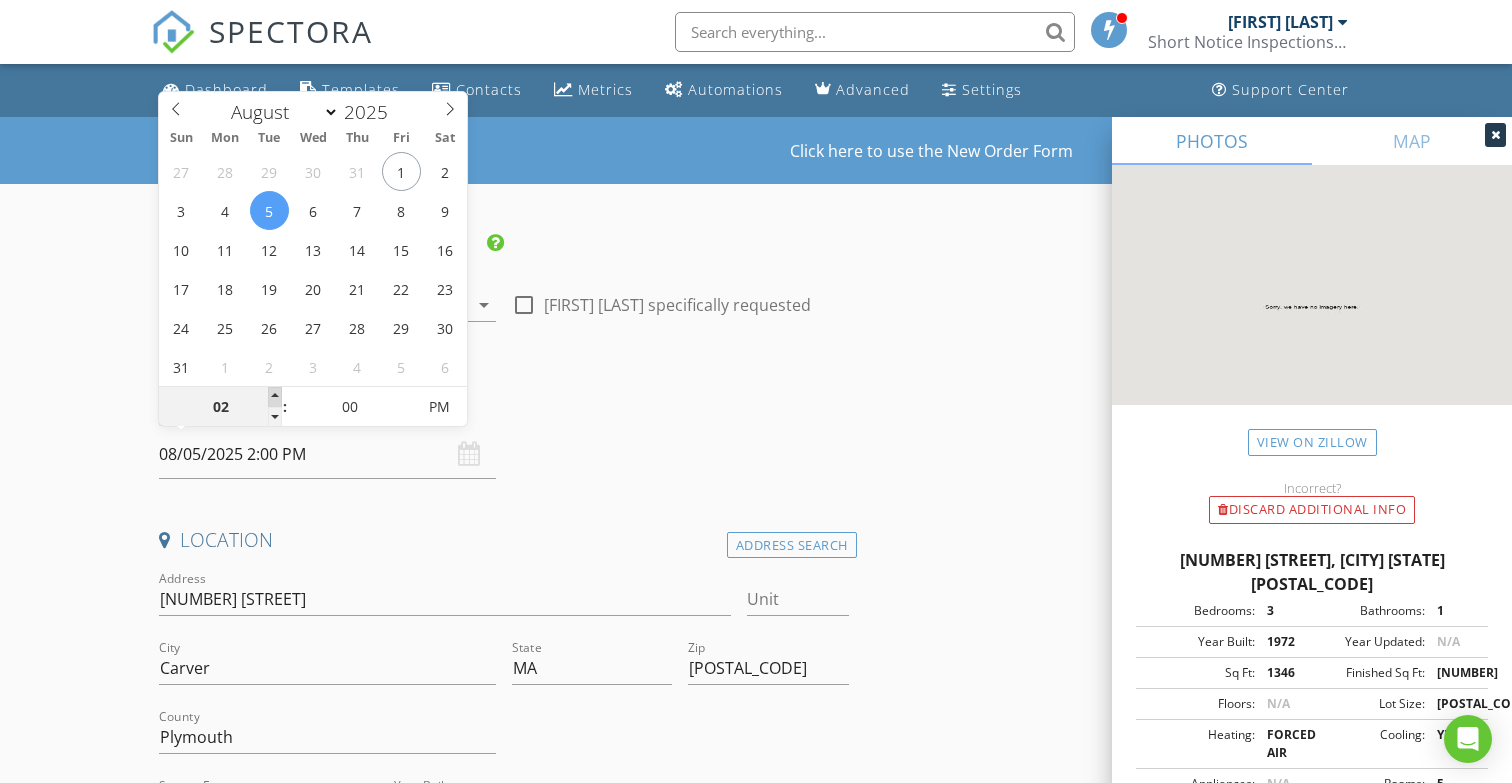 click at bounding box center [275, 397] 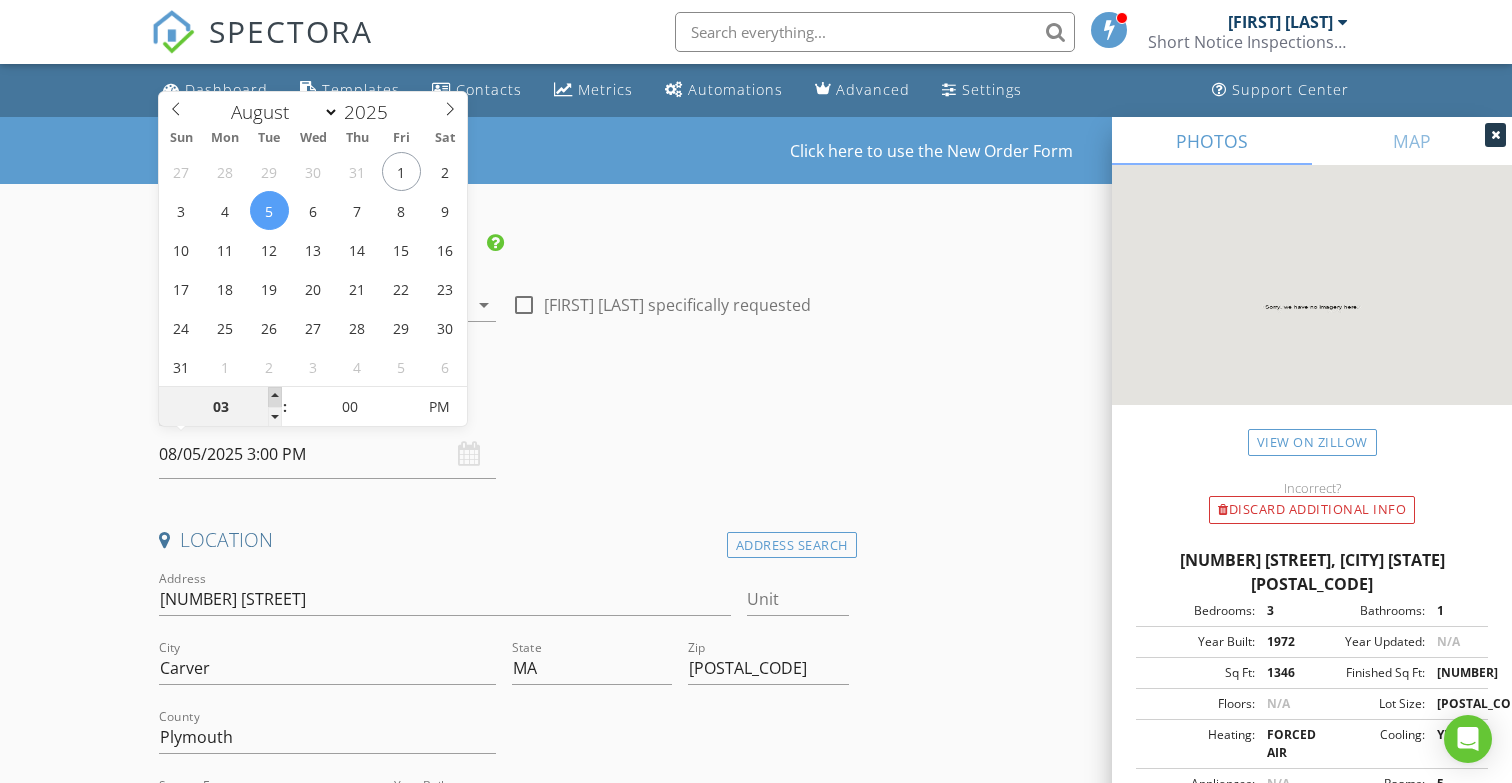 click at bounding box center (275, 397) 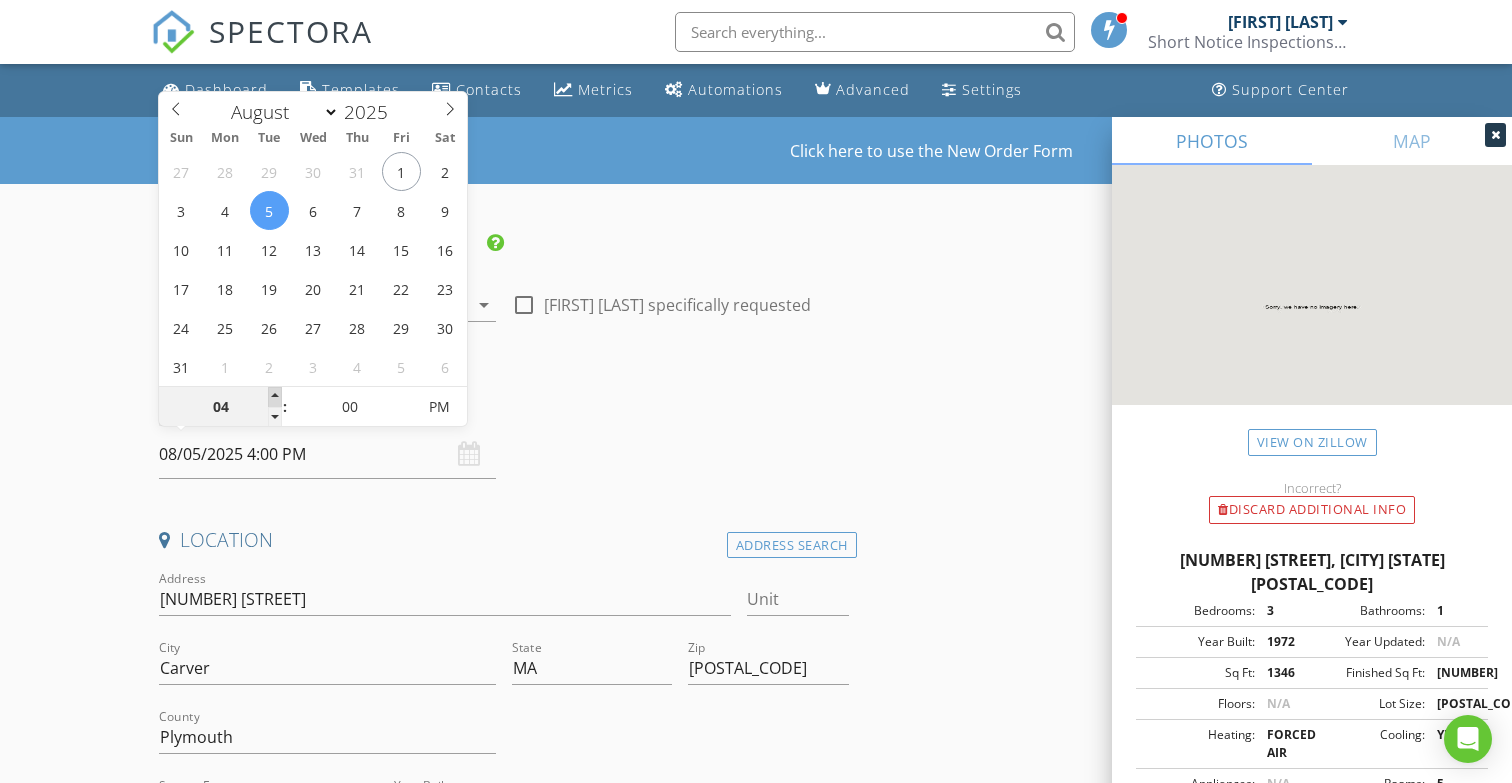 click at bounding box center (275, 397) 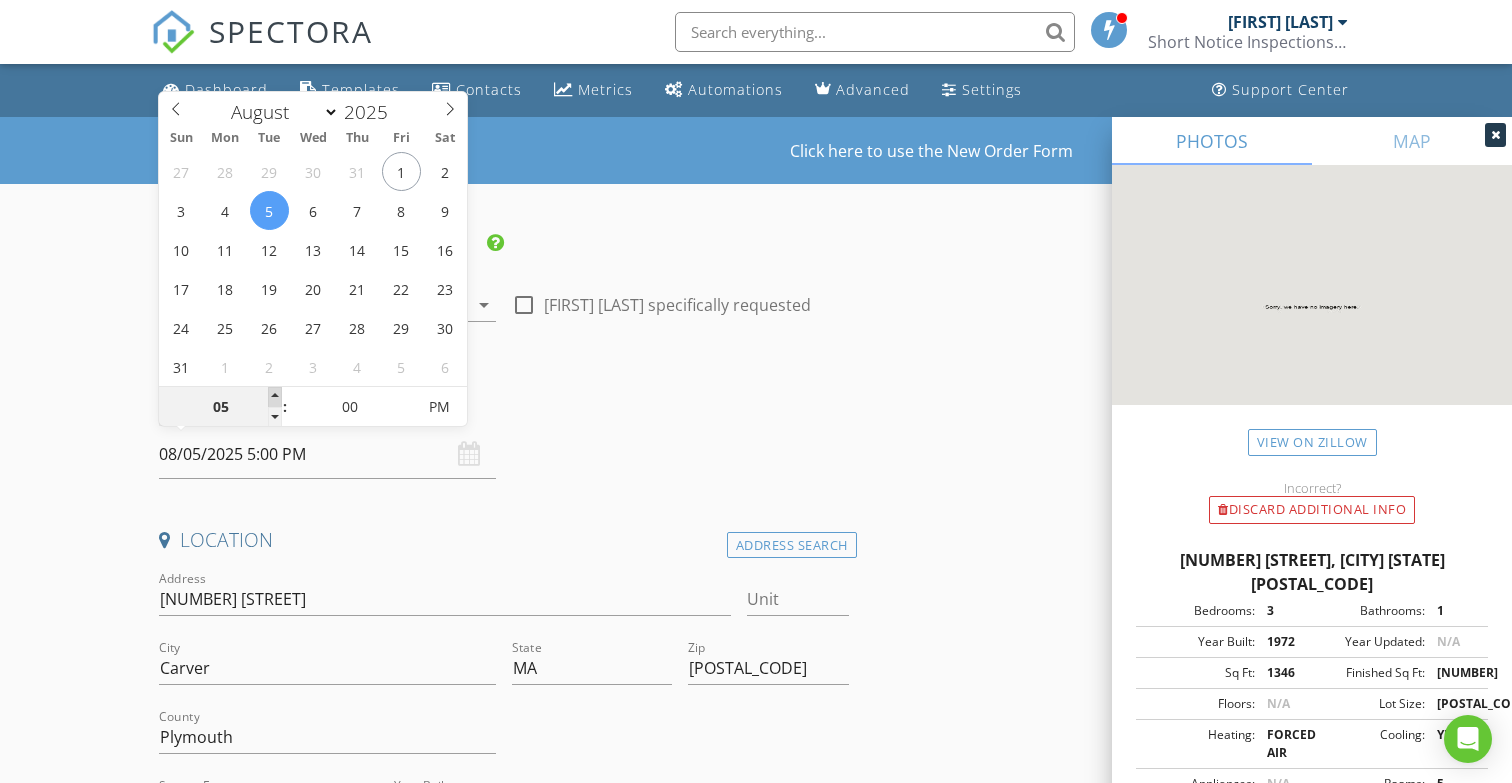 click at bounding box center [275, 397] 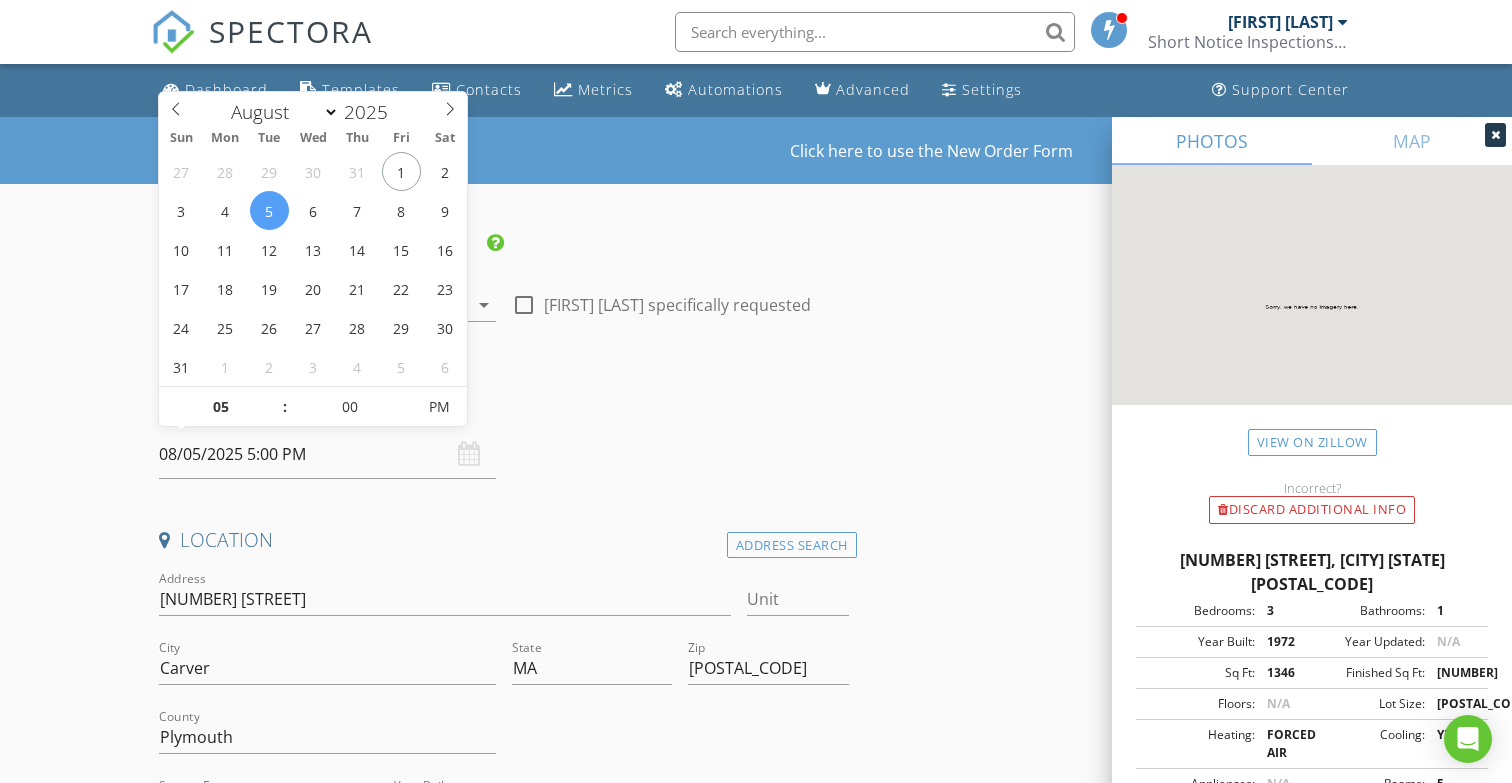click on "Date/Time
08/05/2025 5:00 PM" at bounding box center (504, 434) 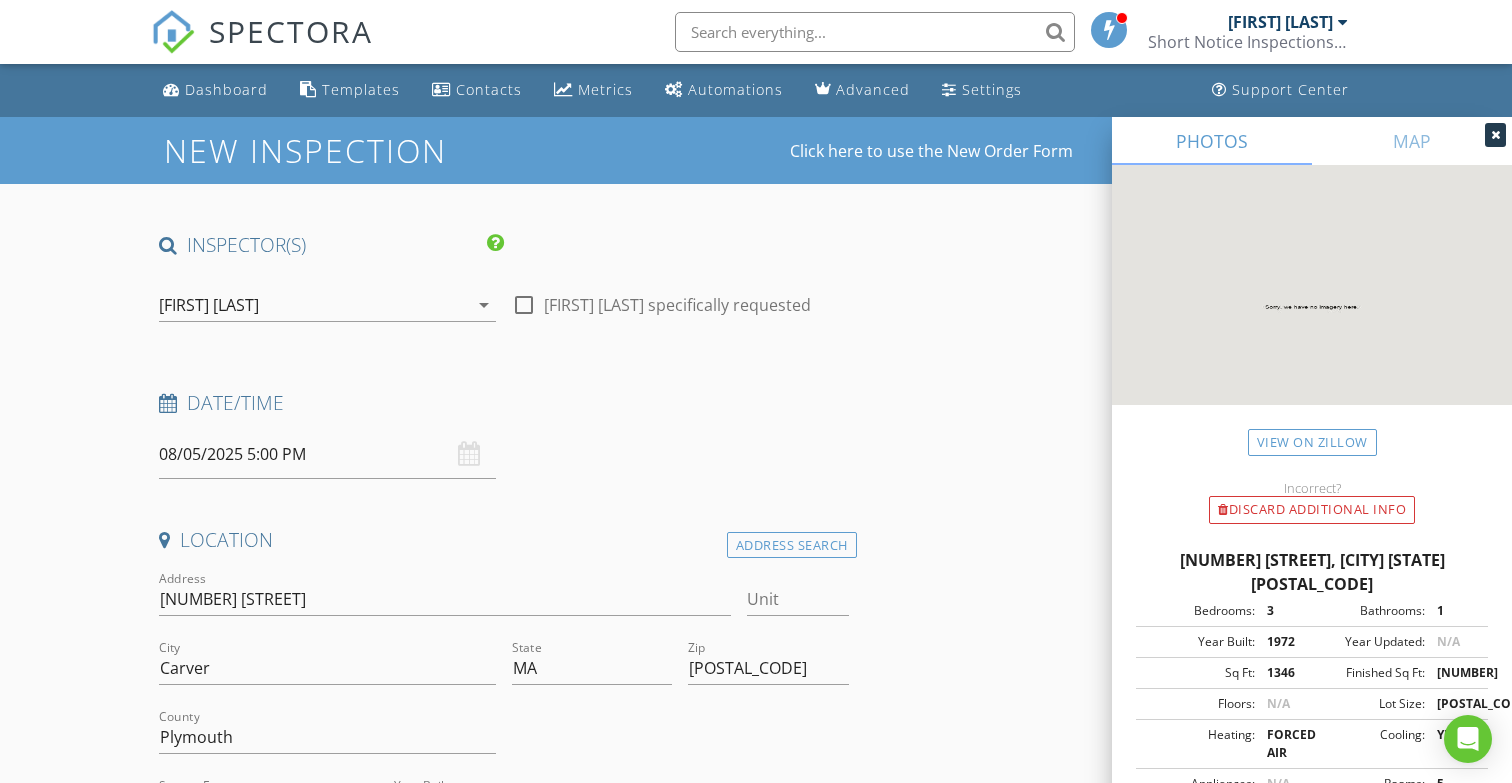 click on "arrow_drop_down" at bounding box center [484, 305] 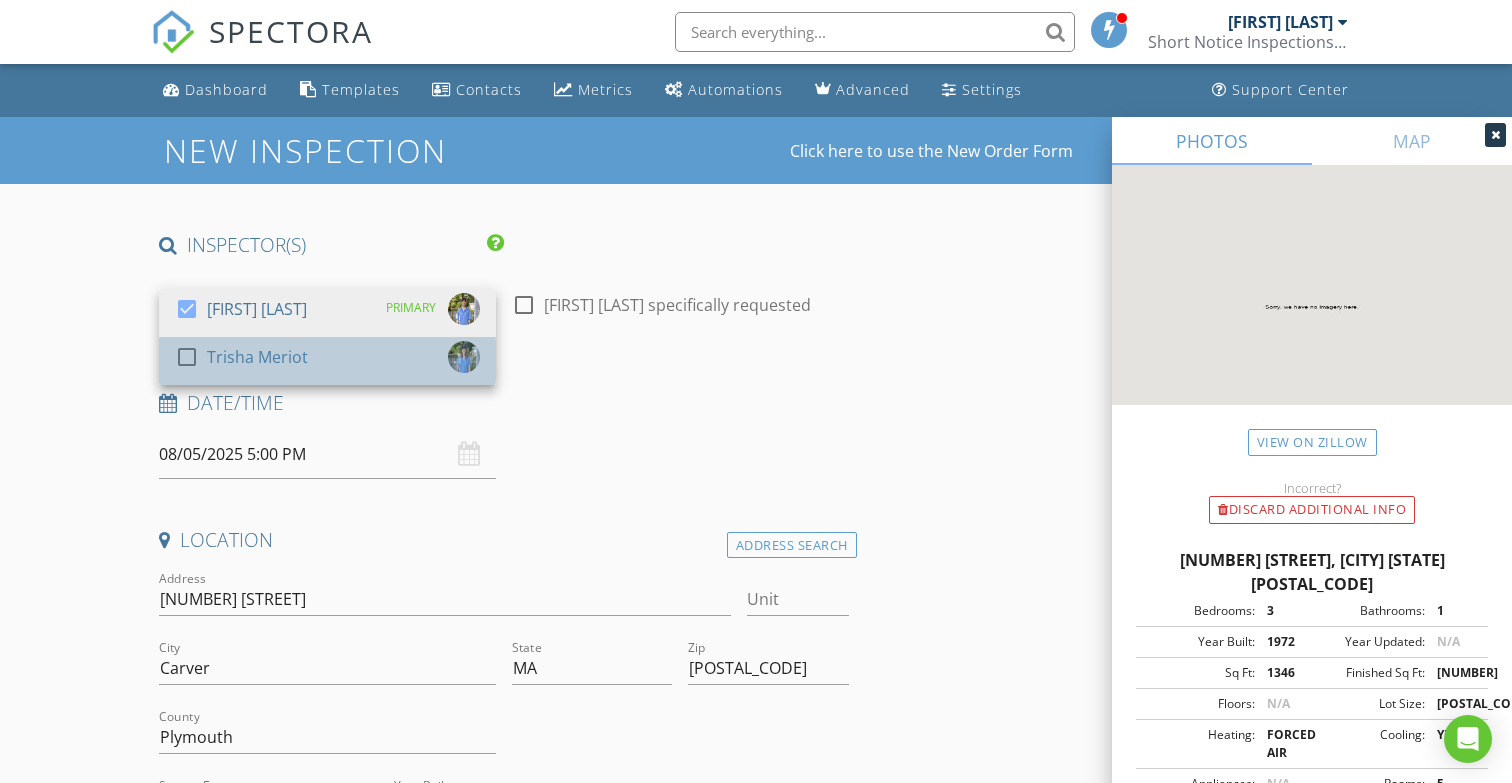 click on "check_box_outline_blank   Trisha Meriot" at bounding box center (327, 361) 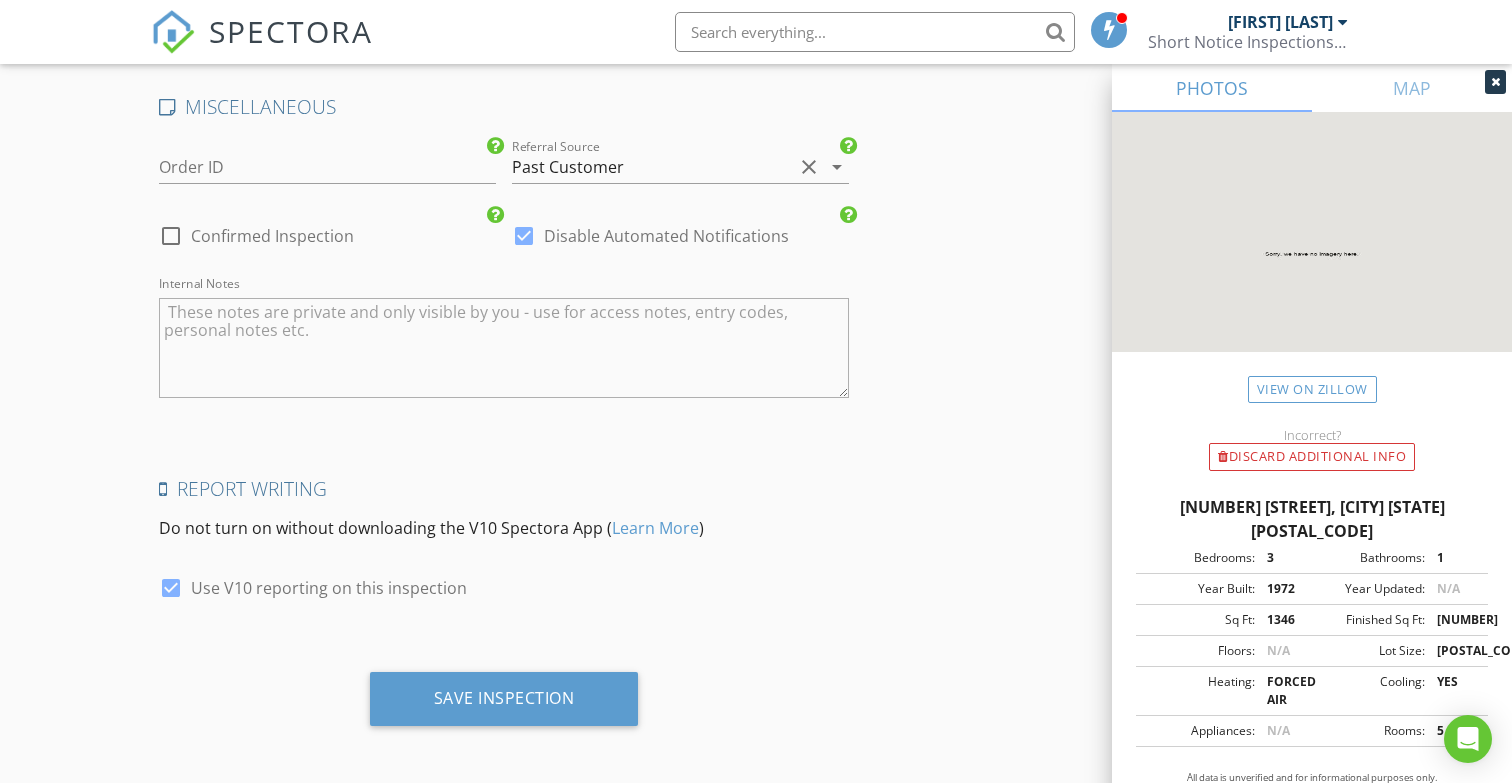 scroll, scrollTop: 3369, scrollLeft: 0, axis: vertical 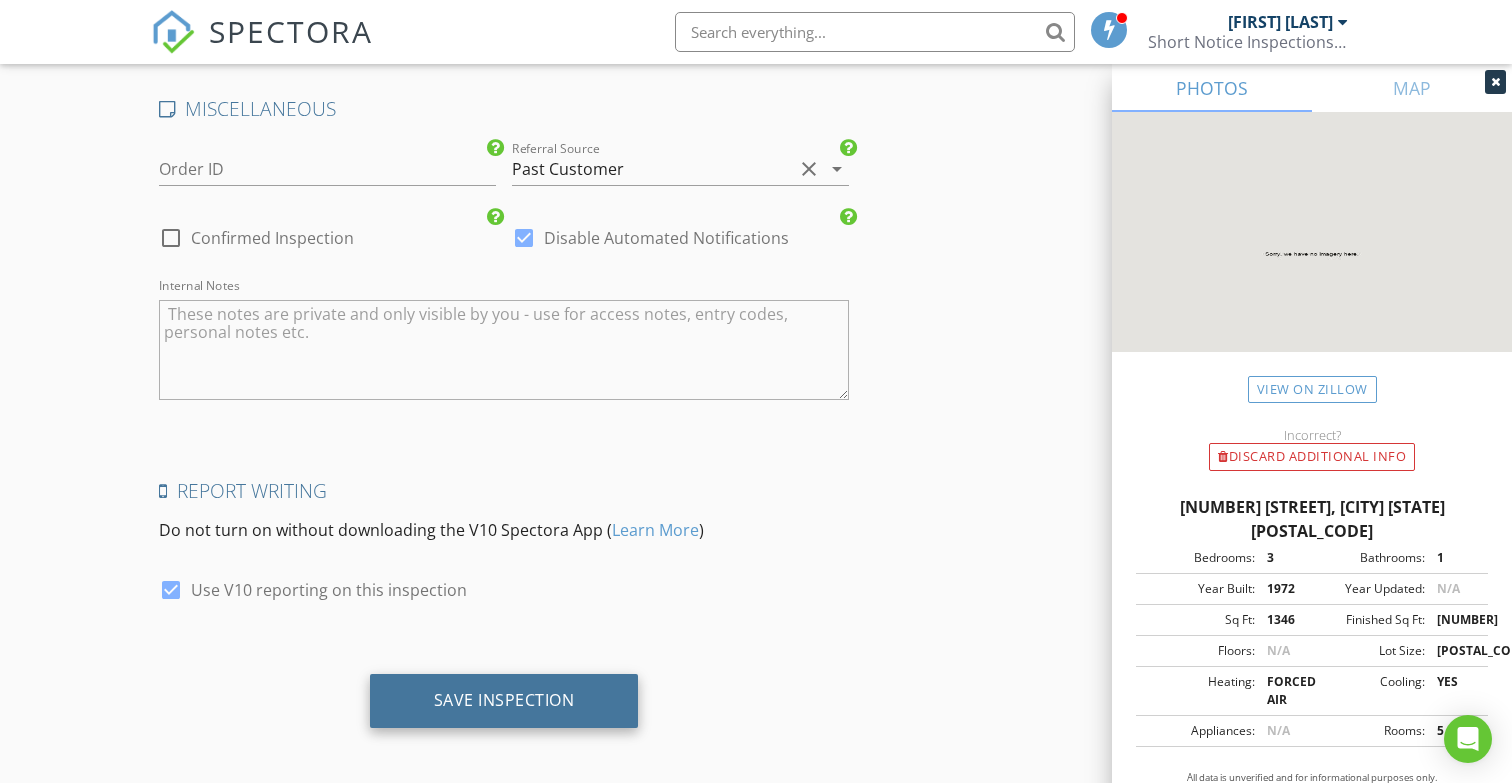 click on "Save Inspection" at bounding box center (504, 700) 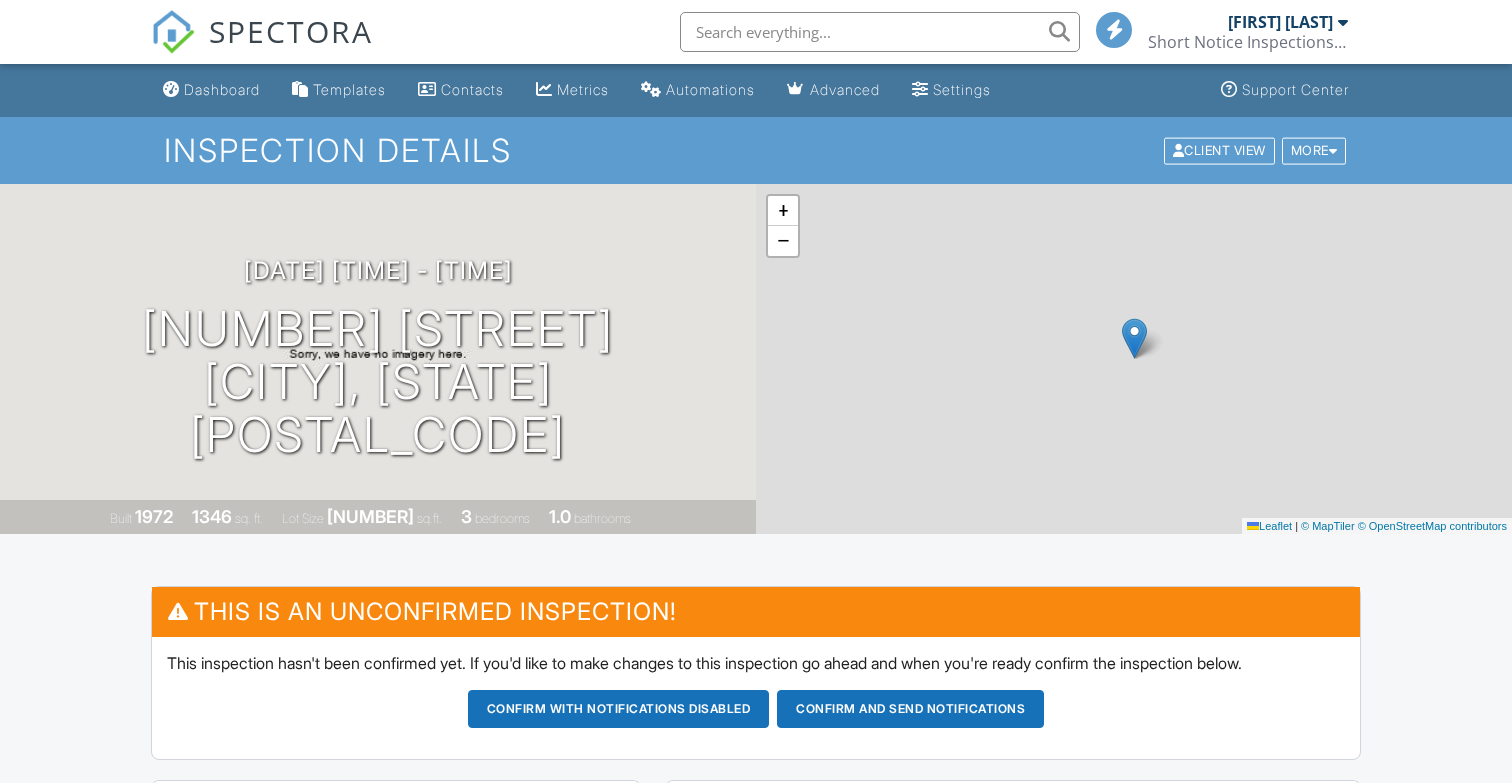 scroll, scrollTop: 0, scrollLeft: 0, axis: both 